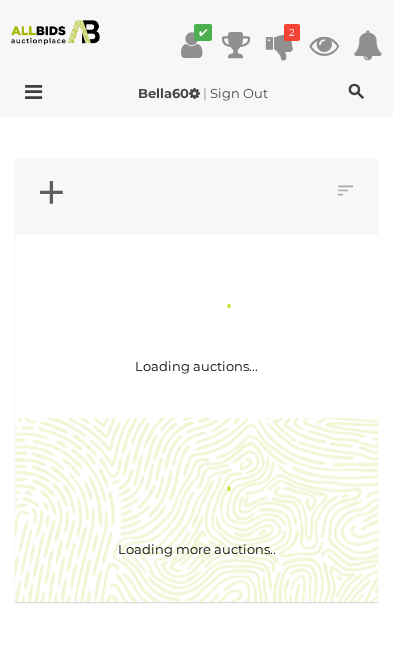 scroll, scrollTop: 0, scrollLeft: 0, axis: both 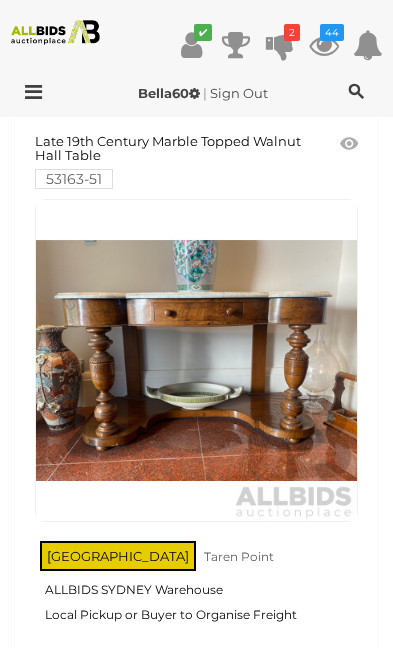click at bounding box center (196, 360) 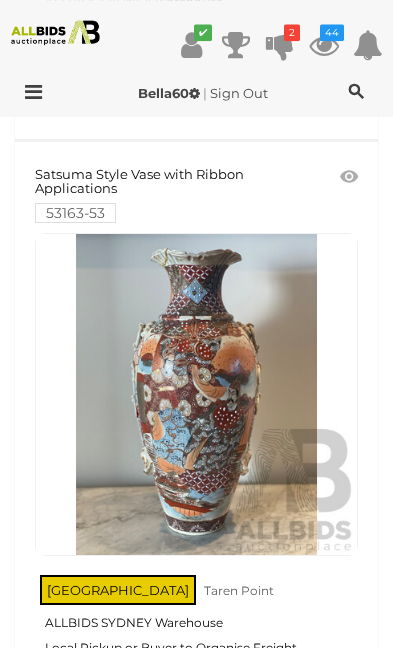 scroll, scrollTop: 717, scrollLeft: 0, axis: vertical 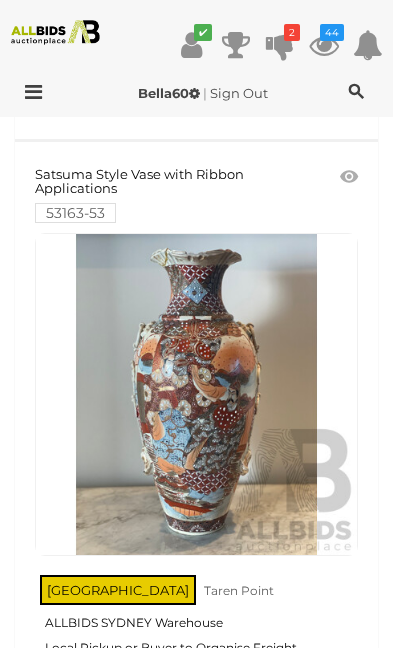 click at bounding box center [196, 394] 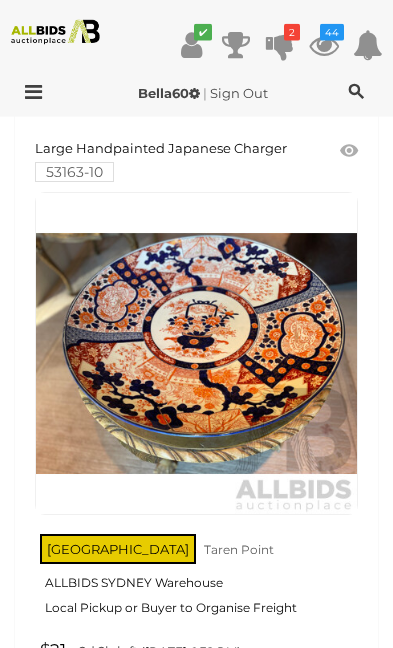 scroll, scrollTop: 2608, scrollLeft: 0, axis: vertical 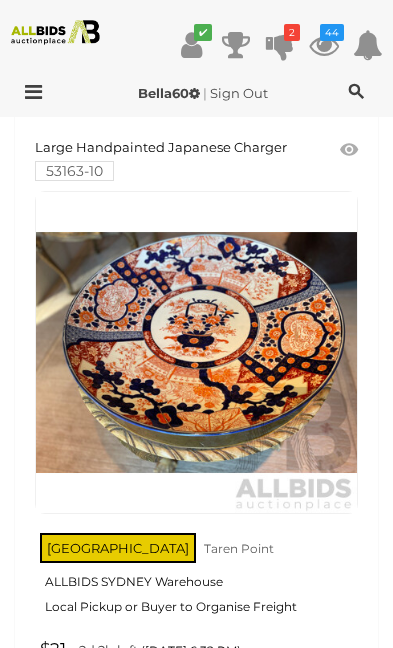 click at bounding box center [196, 352] 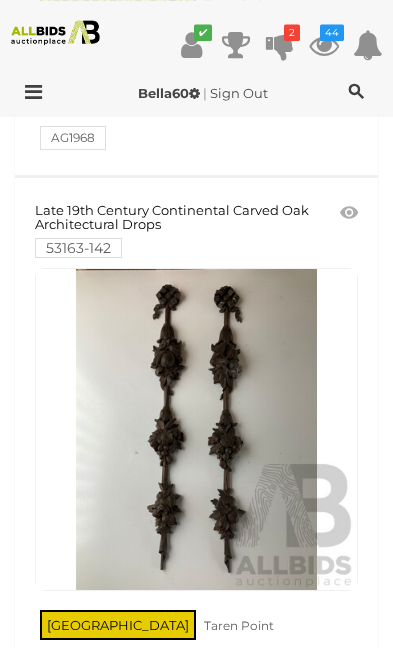 scroll, scrollTop: 4345, scrollLeft: 0, axis: vertical 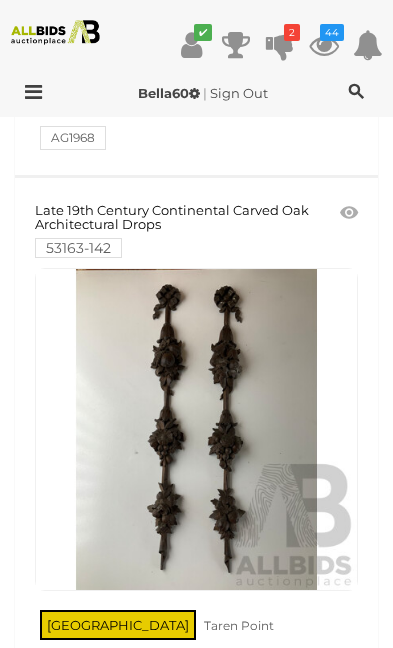click at bounding box center (196, 429) 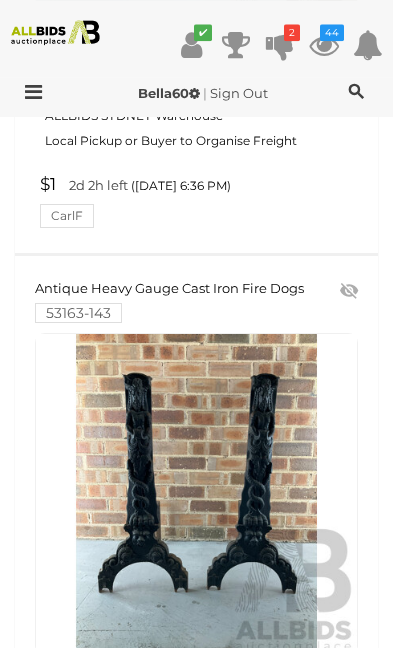 scroll, scrollTop: 8051, scrollLeft: 0, axis: vertical 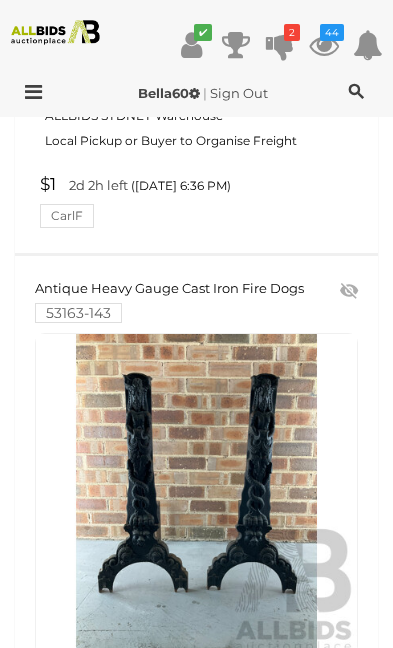 click at bounding box center (196, 494) 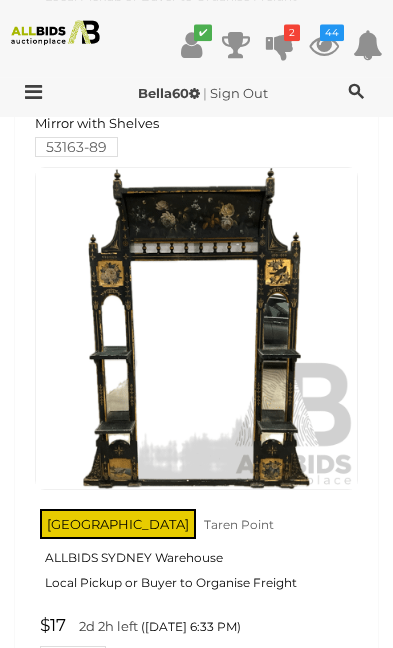 scroll, scrollTop: 3825, scrollLeft: 0, axis: vertical 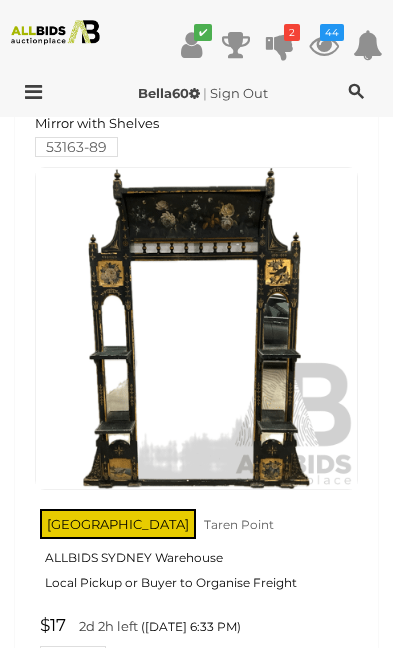 click at bounding box center (196, 328) 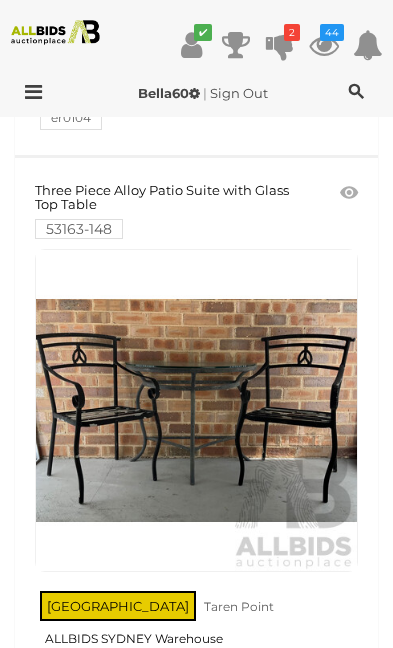 scroll, scrollTop: 11850, scrollLeft: 0, axis: vertical 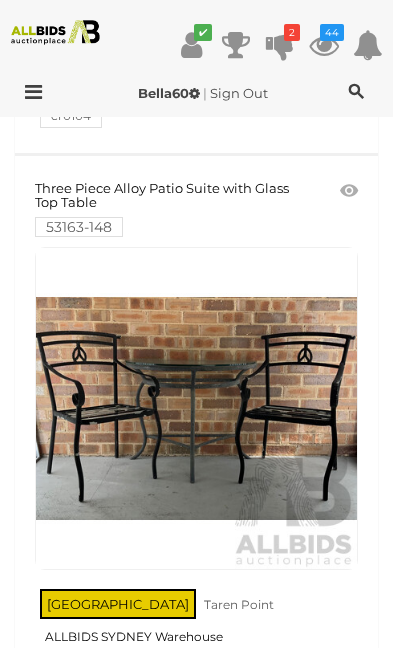 click at bounding box center [196, 408] 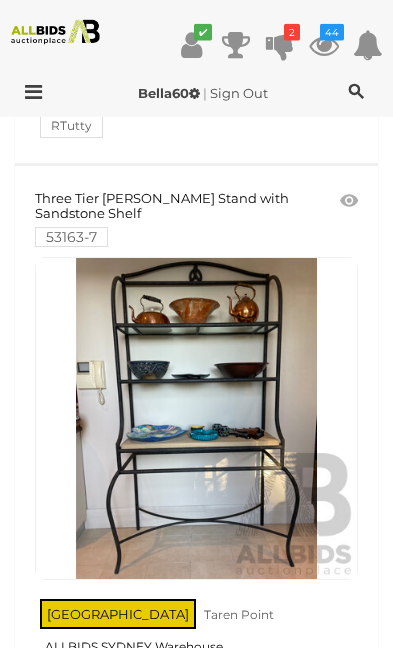 scroll, scrollTop: 12461, scrollLeft: 0, axis: vertical 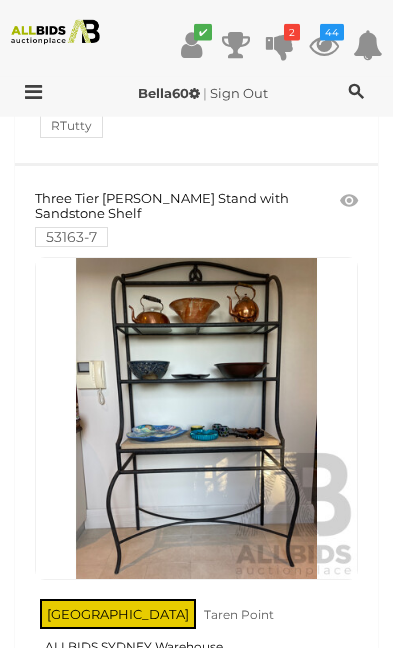 click at bounding box center [196, 418] 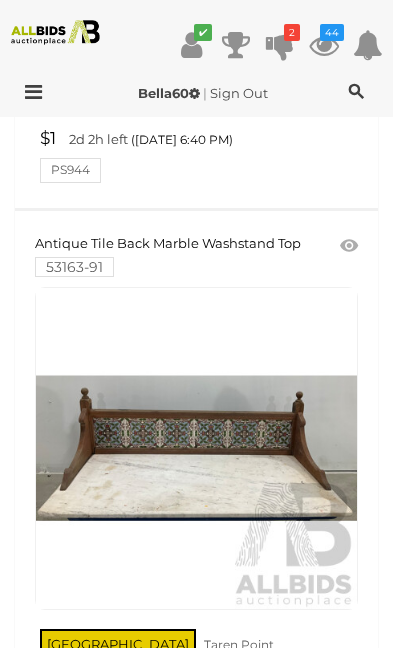 scroll, scrollTop: 13026, scrollLeft: 0, axis: vertical 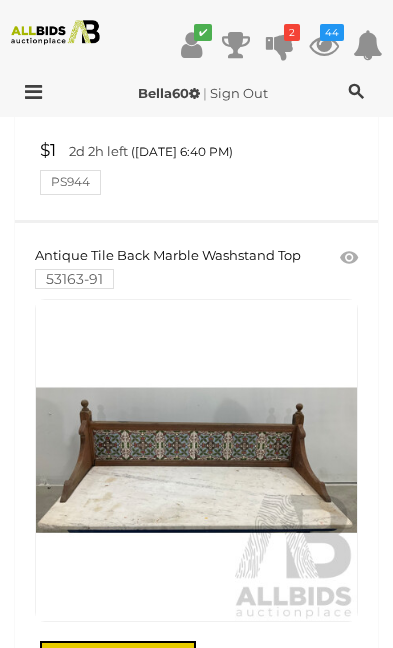 click at bounding box center [196, 460] 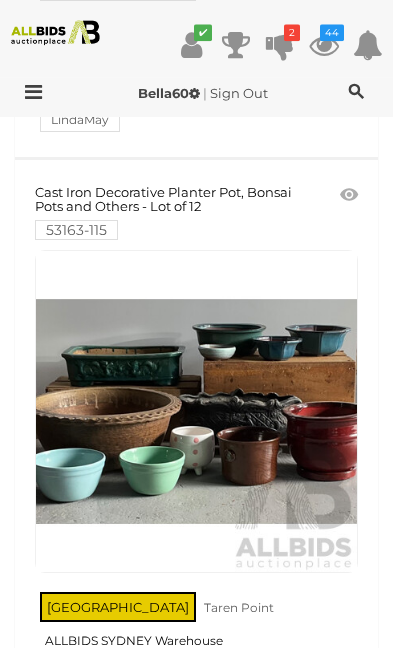 scroll, scrollTop: 14317, scrollLeft: 0, axis: vertical 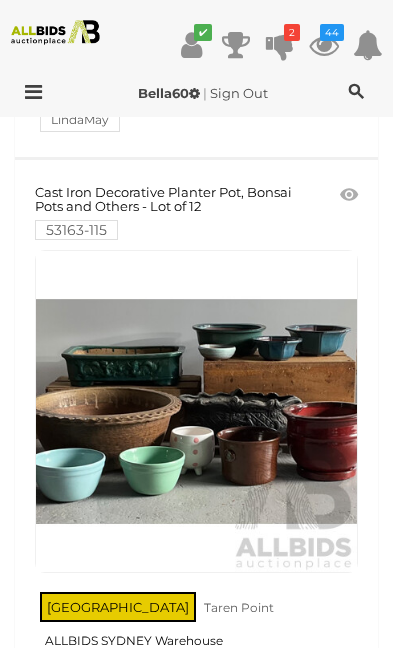 click at bounding box center [196, 411] 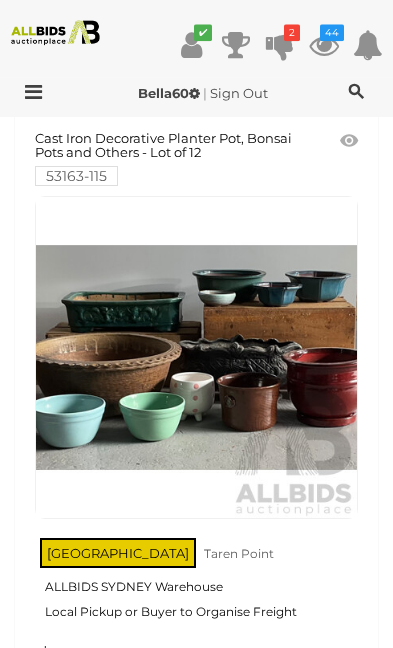 scroll, scrollTop: 14371, scrollLeft: 0, axis: vertical 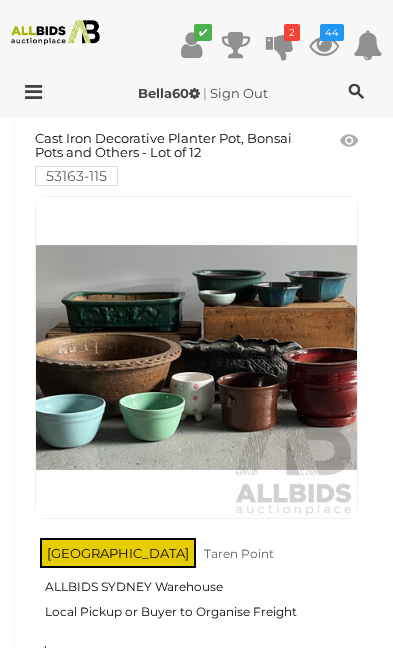 click at bounding box center (196, 357) 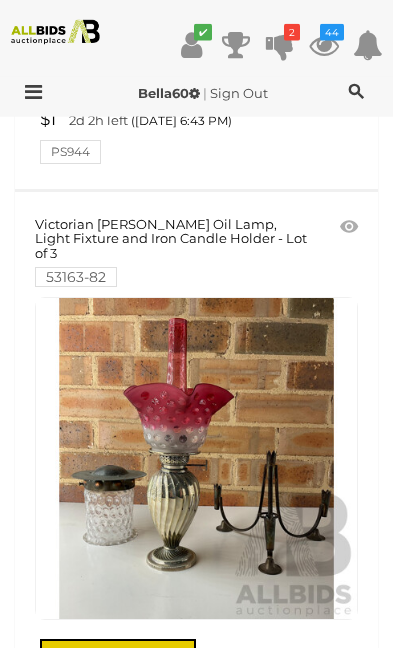 scroll, scrollTop: 16742, scrollLeft: 0, axis: vertical 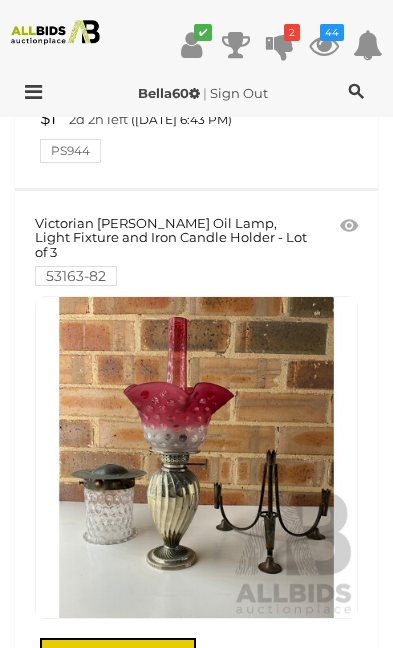 click at bounding box center (196, 457) 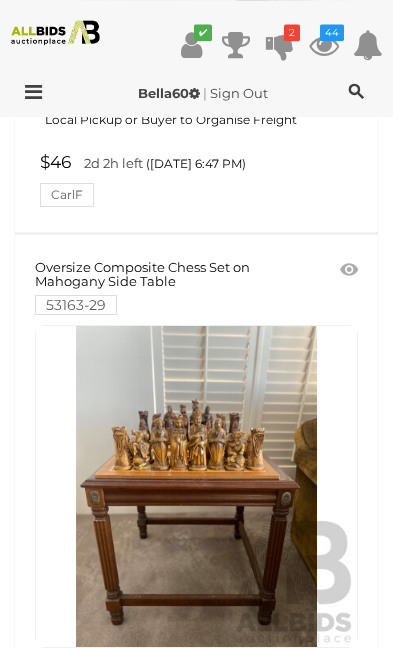 scroll, scrollTop: 22277, scrollLeft: 0, axis: vertical 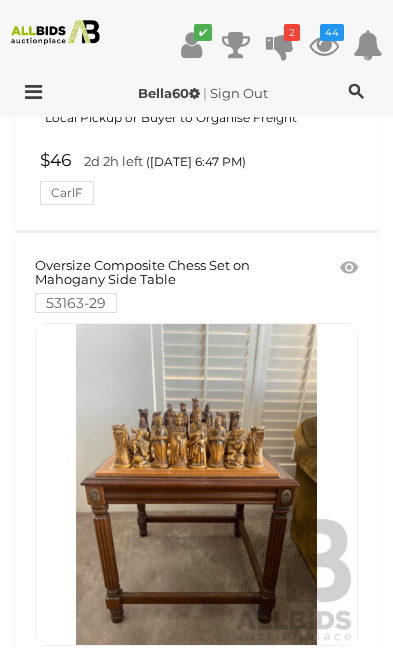 click at bounding box center [196, 484] 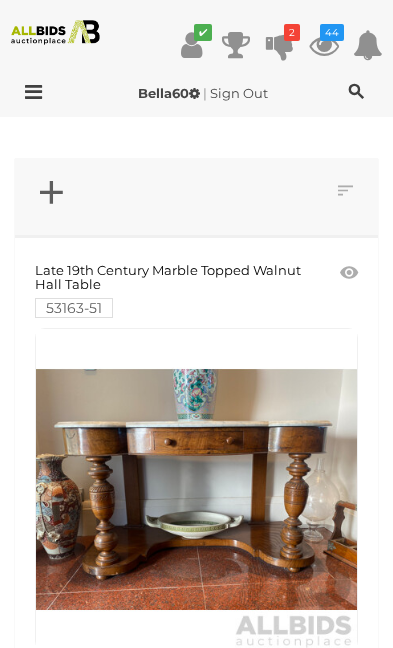 scroll, scrollTop: 22277, scrollLeft: 0, axis: vertical 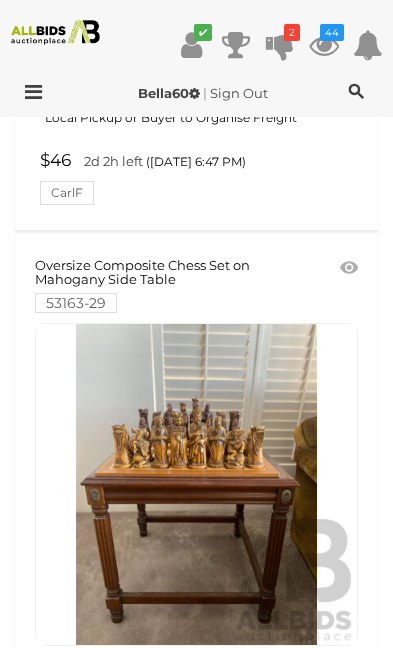 click at bounding box center [349, 268] 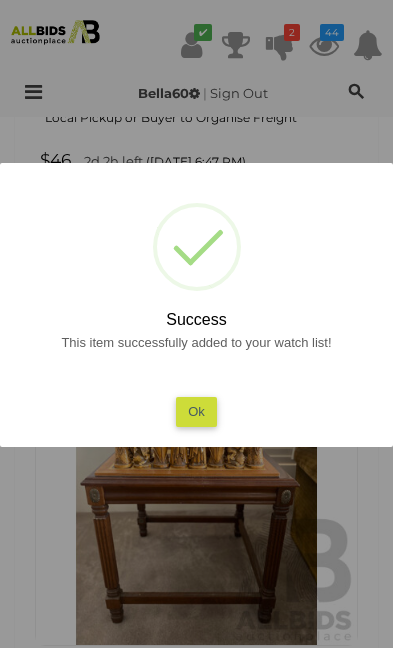 click on "Ok" at bounding box center [196, 411] 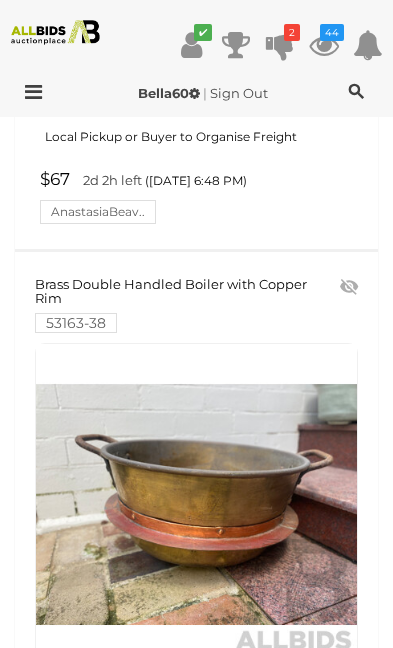 scroll, scrollTop: 22875, scrollLeft: 0, axis: vertical 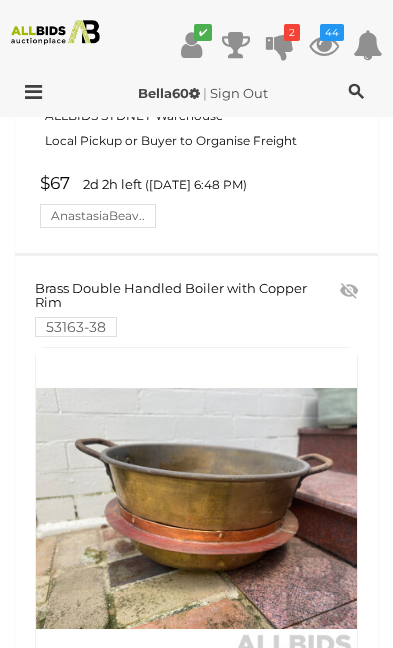 click at bounding box center (196, 508) 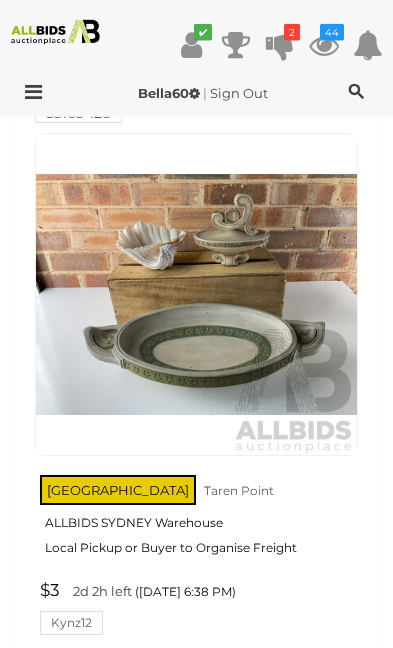 scroll, scrollTop: 10731, scrollLeft: 0, axis: vertical 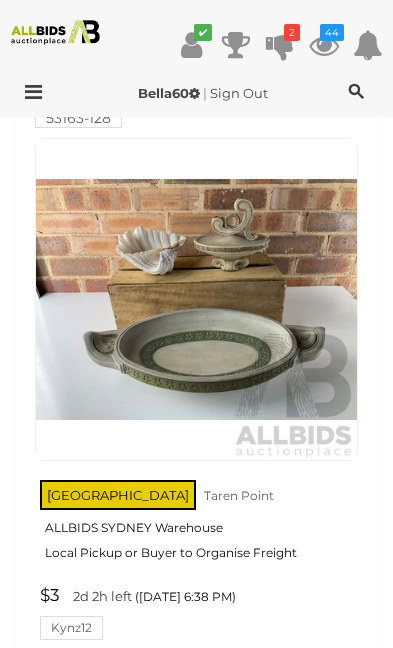 click at bounding box center (196, 299) 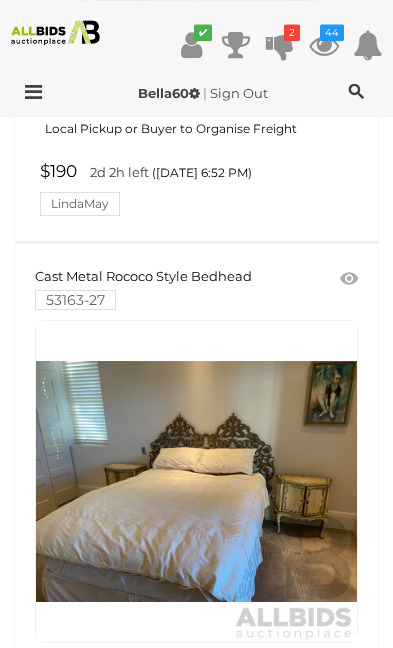 scroll, scrollTop: 28521, scrollLeft: 0, axis: vertical 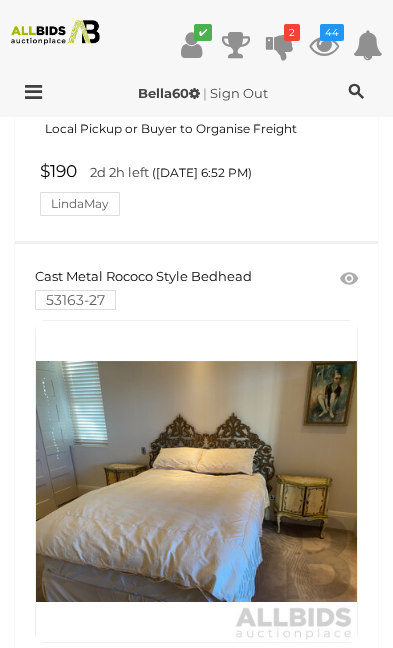 click at bounding box center [196, 481] 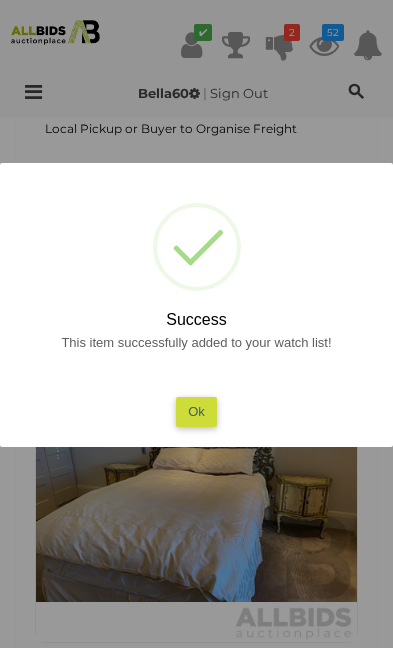 click on "Ok" at bounding box center [196, 411] 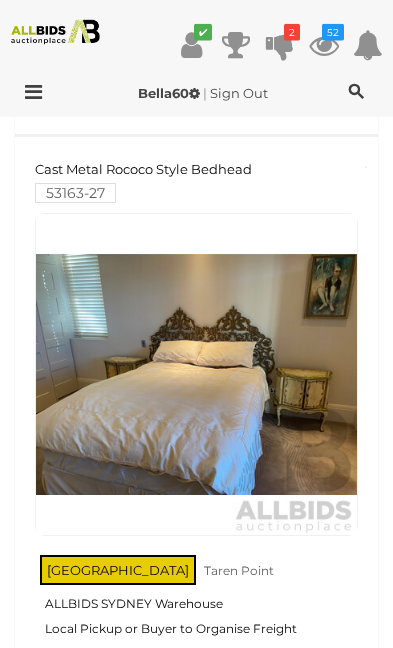 scroll, scrollTop: 28628, scrollLeft: 0, axis: vertical 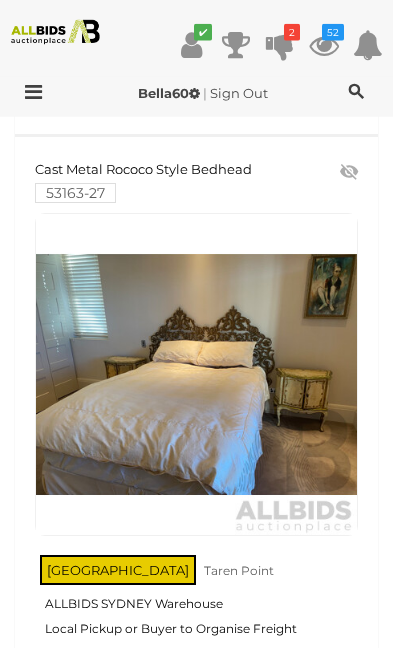 click at bounding box center [196, 374] 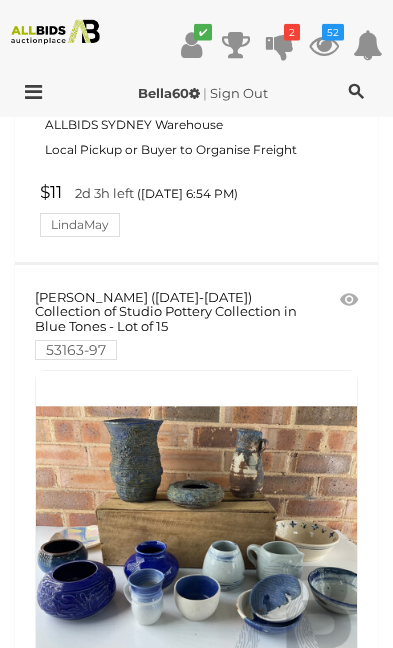 scroll, scrollTop: 30379, scrollLeft: 0, axis: vertical 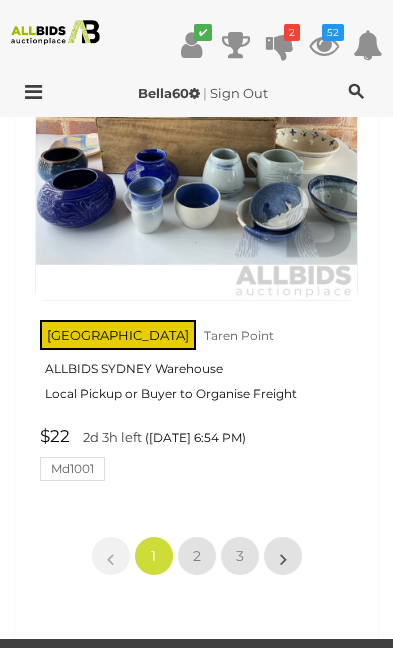 click on "2" at bounding box center (197, 556) 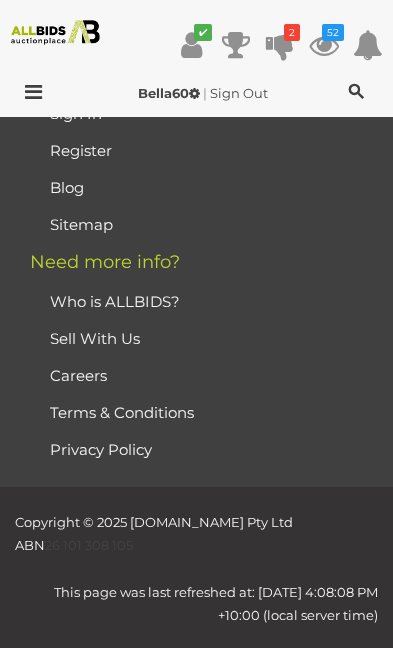 scroll, scrollTop: 34, scrollLeft: 0, axis: vertical 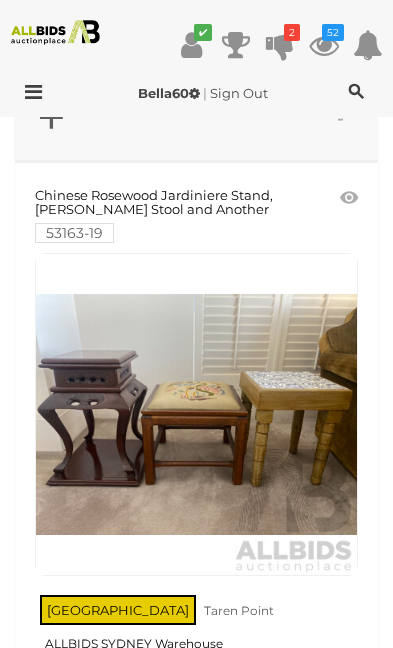 click at bounding box center (196, 414) 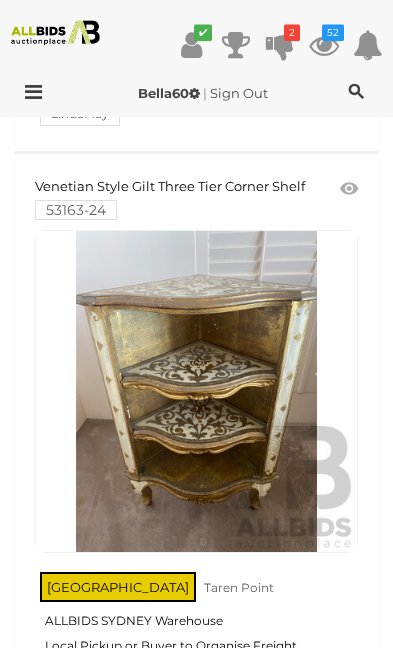 scroll, scrollTop: 705, scrollLeft: 0, axis: vertical 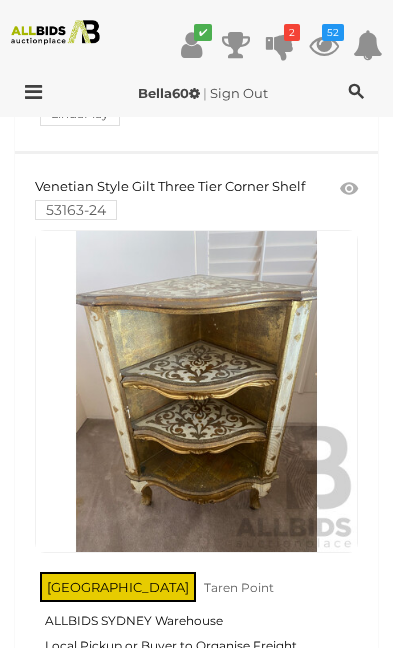 click at bounding box center [196, 391] 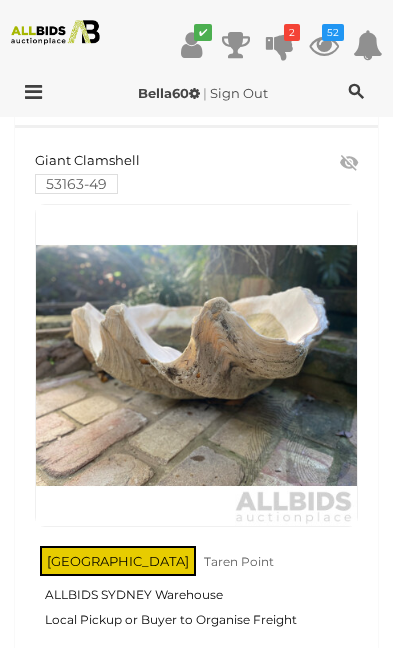 scroll, scrollTop: 3201, scrollLeft: 0, axis: vertical 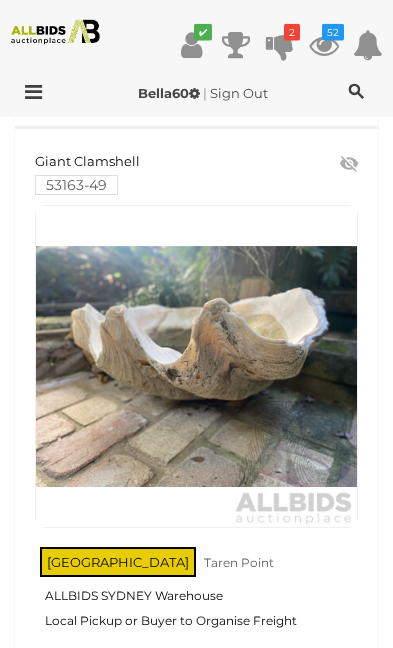click at bounding box center [196, 366] 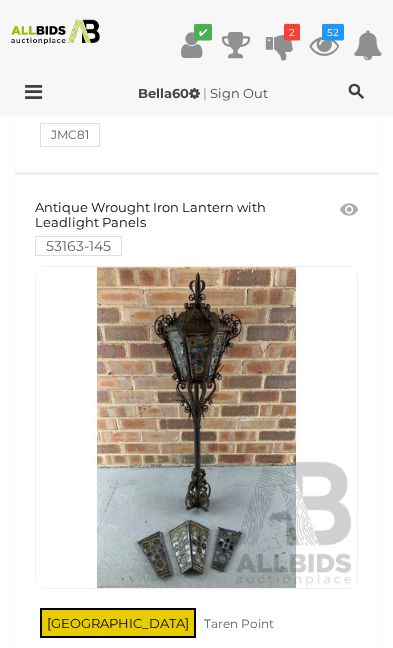 scroll, scrollTop: 13016, scrollLeft: 0, axis: vertical 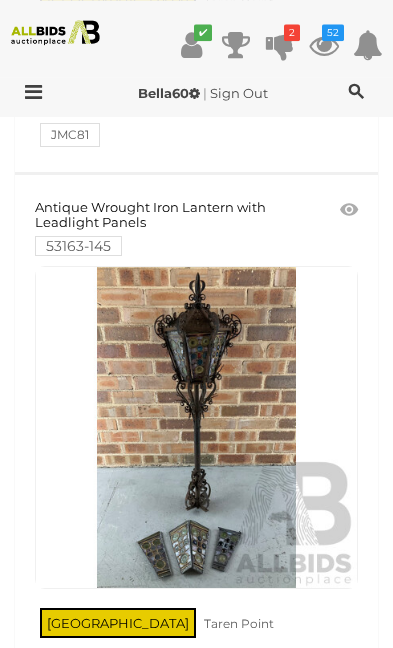 click at bounding box center (196, 427) 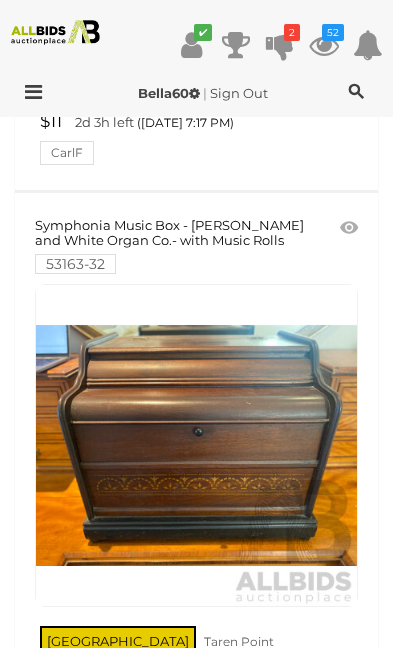 scroll, scrollTop: 16749, scrollLeft: 0, axis: vertical 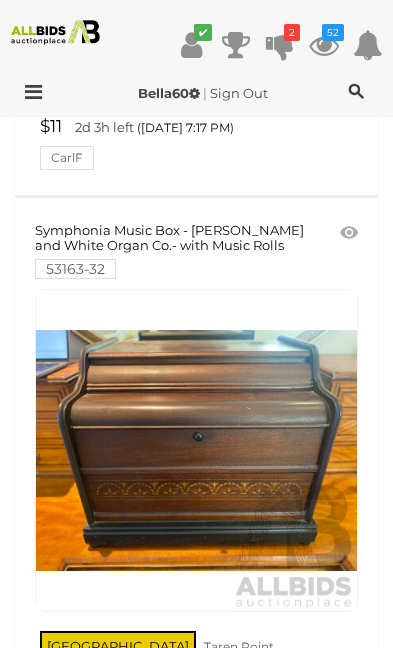 click at bounding box center (196, 450) 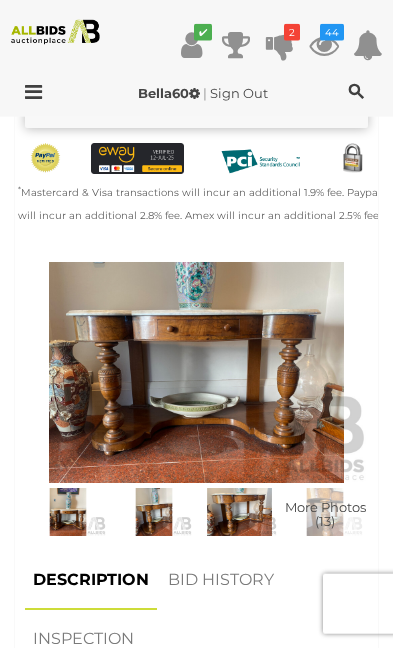 scroll, scrollTop: 781, scrollLeft: 0, axis: vertical 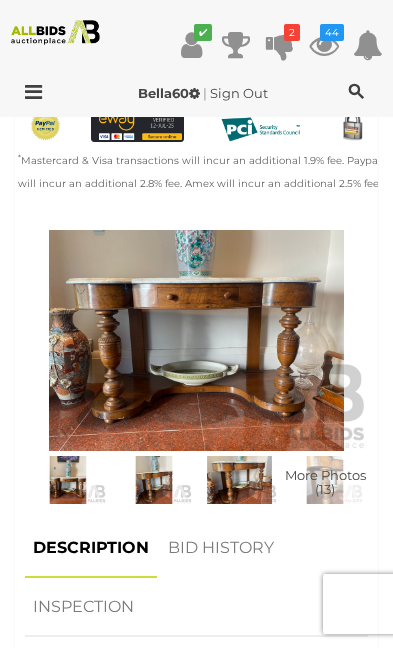 click at bounding box center [68, 480] 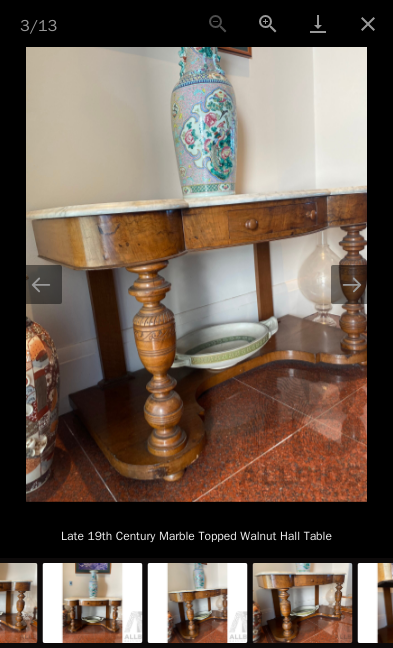 scroll, scrollTop: 774, scrollLeft: 0, axis: vertical 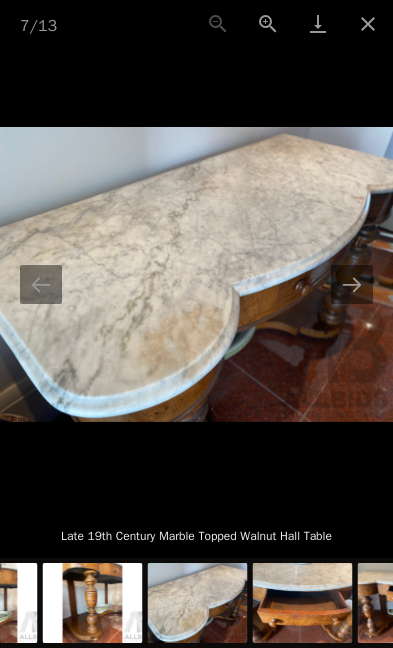 click at bounding box center (352, 284) 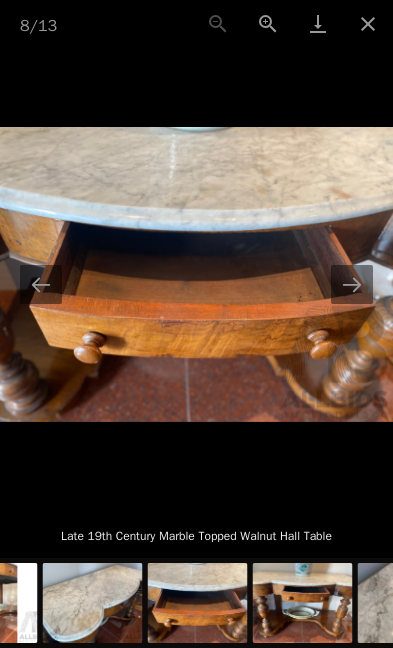 click at bounding box center (352, 284) 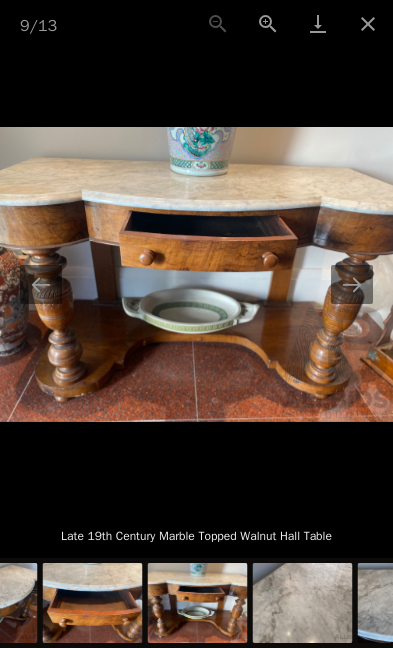 click at bounding box center [352, 284] 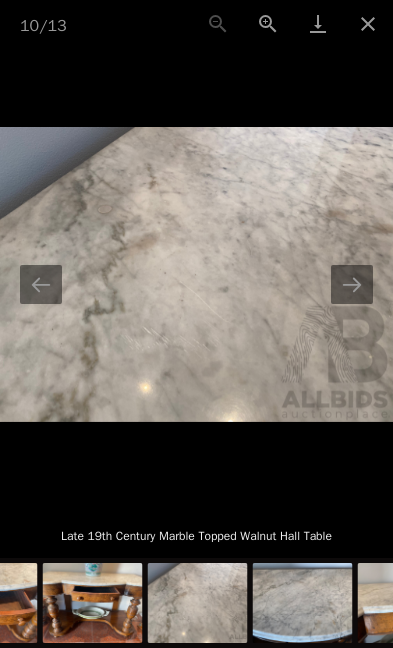 click at bounding box center [352, 284] 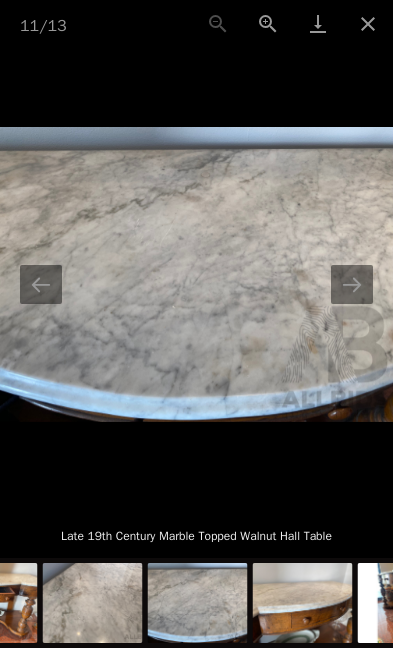 click at bounding box center (352, 284) 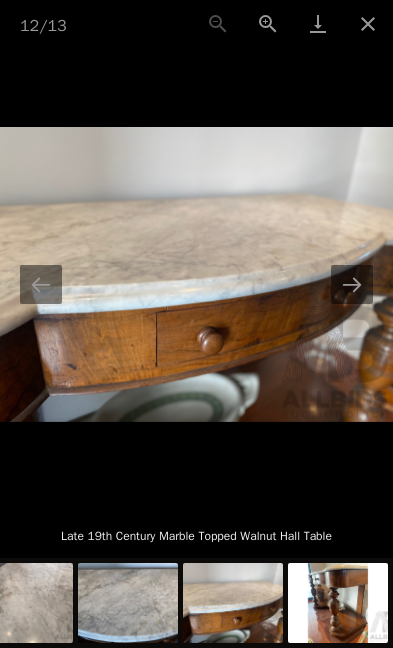 click at bounding box center [368, 23] 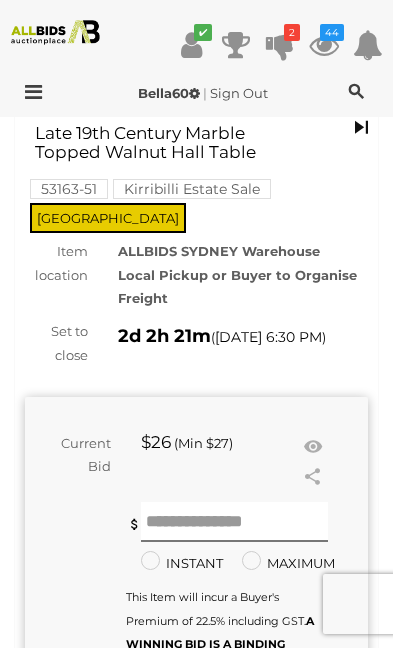 scroll, scrollTop: 101, scrollLeft: 0, axis: vertical 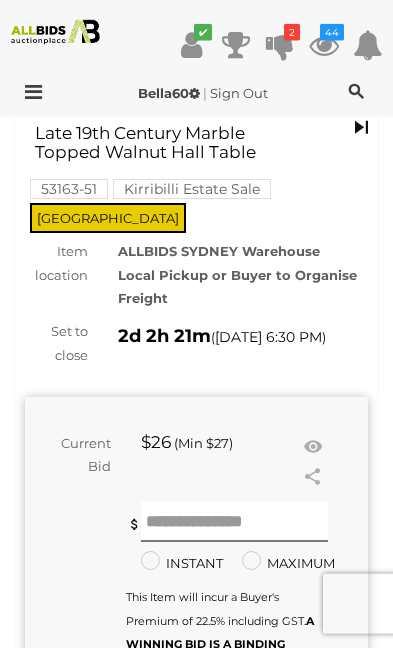 click at bounding box center [313, 447] 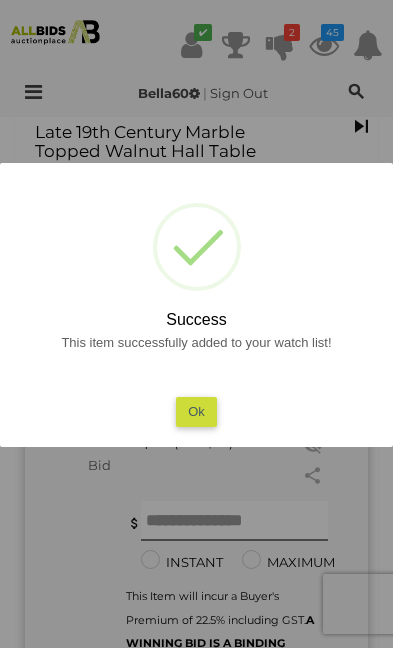 click on "Ok" at bounding box center (196, 411) 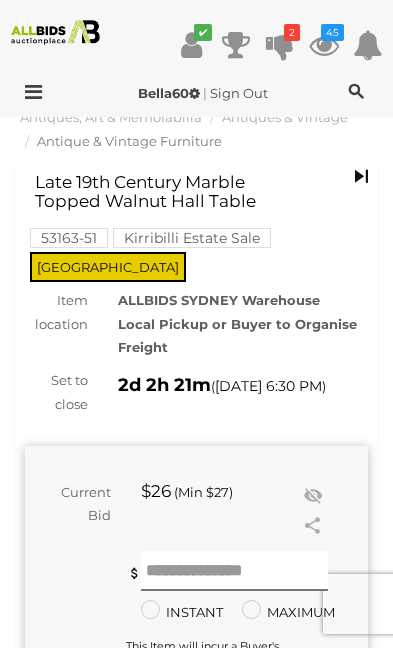 scroll, scrollTop: 0, scrollLeft: 0, axis: both 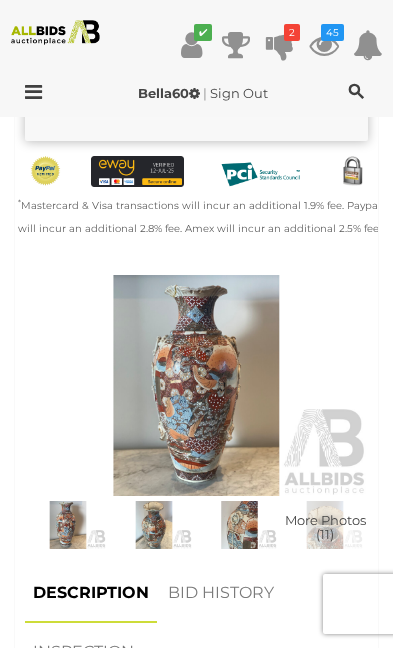 click at bounding box center [240, 525] 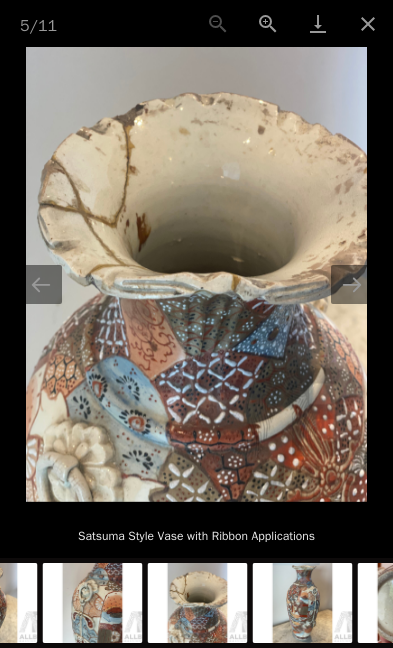 click at bounding box center (368, 23) 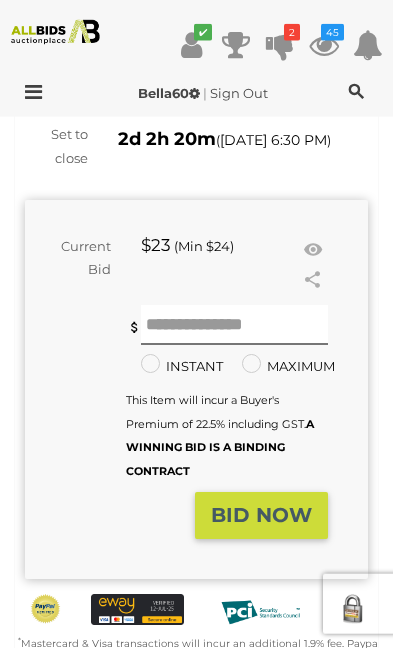 scroll, scrollTop: 249, scrollLeft: 0, axis: vertical 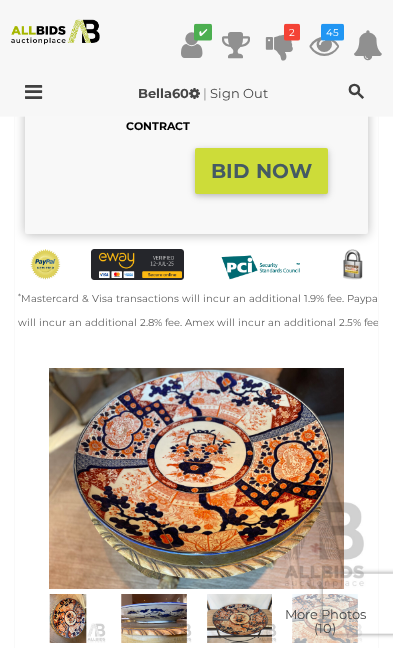 click at bounding box center (154, 618) 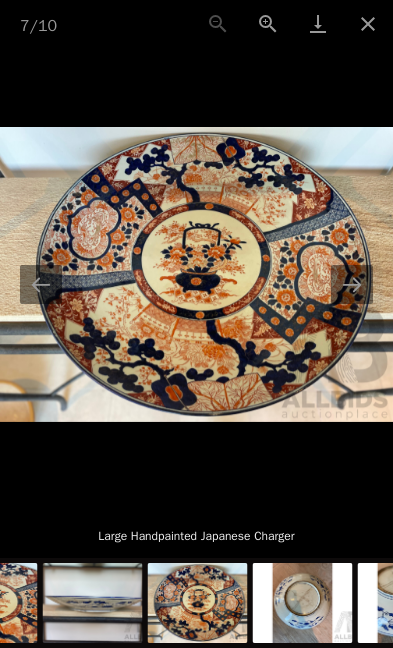 click at bounding box center (368, 23) 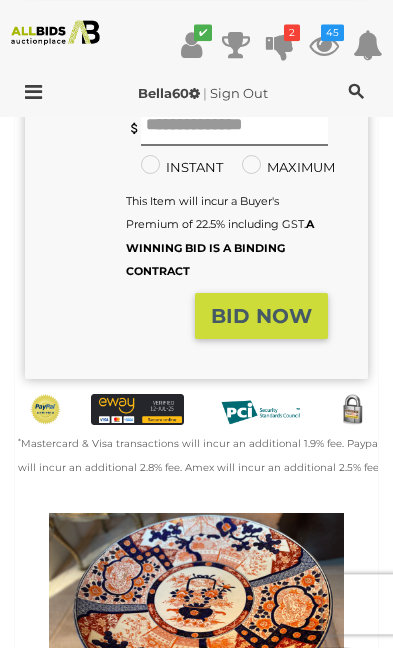 scroll, scrollTop: 467, scrollLeft: 0, axis: vertical 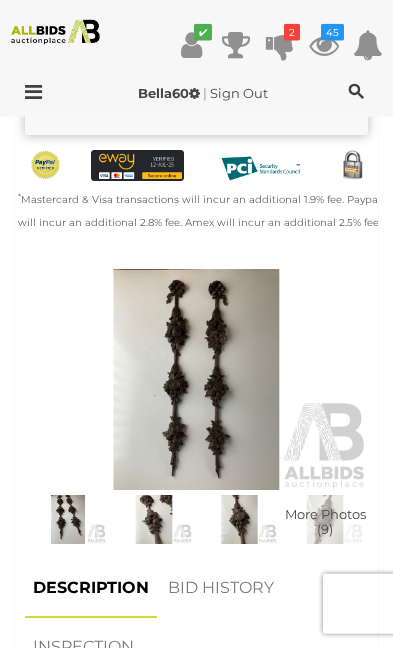 click at bounding box center [68, 519] 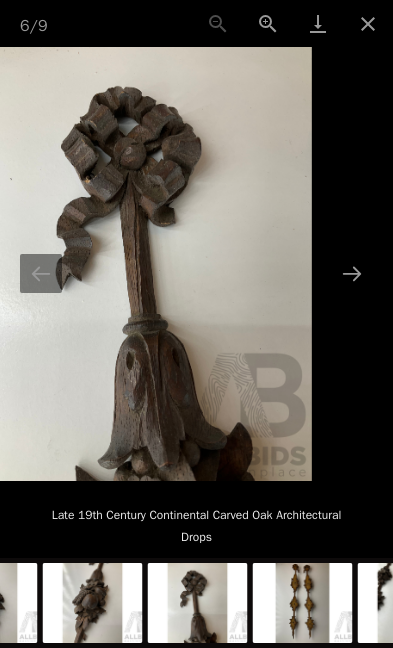 scroll, scrollTop: 730, scrollLeft: 0, axis: vertical 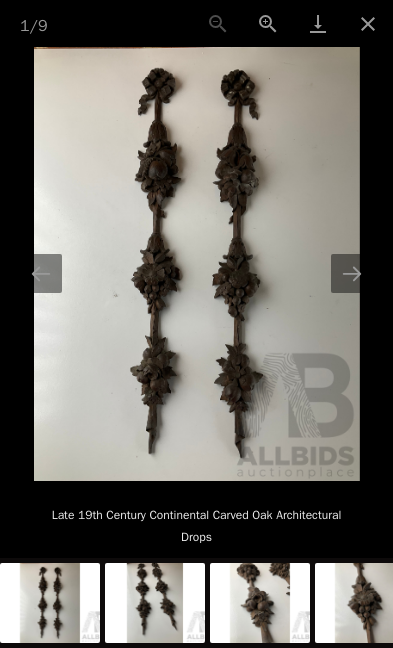 click at bounding box center (368, 23) 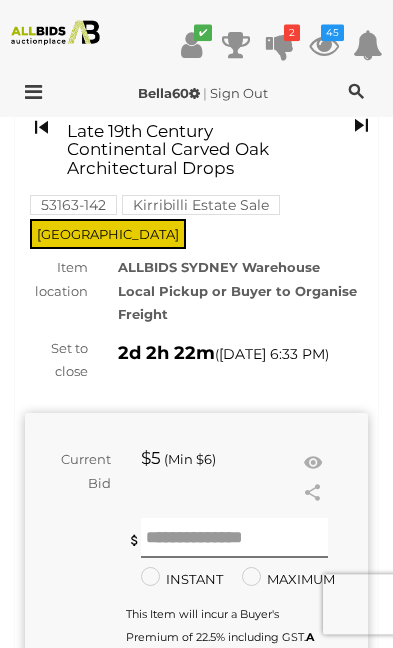 click at bounding box center [313, 463] 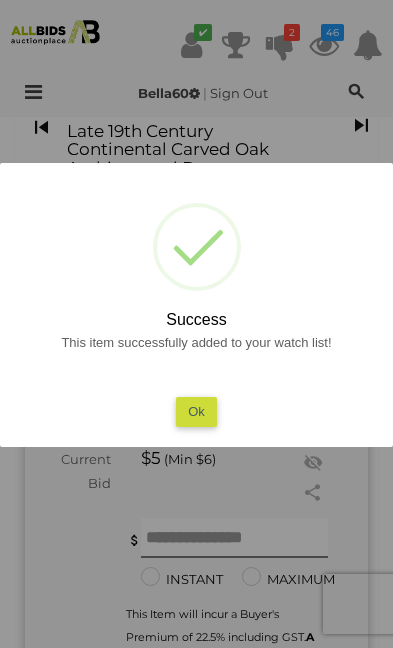 click on "Ok" at bounding box center [196, 411] 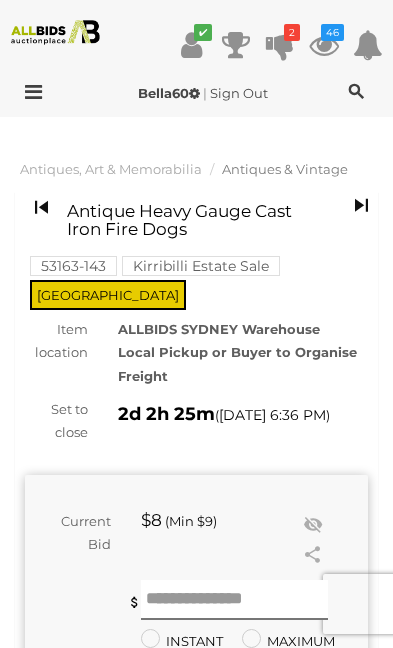 scroll, scrollTop: 0, scrollLeft: 0, axis: both 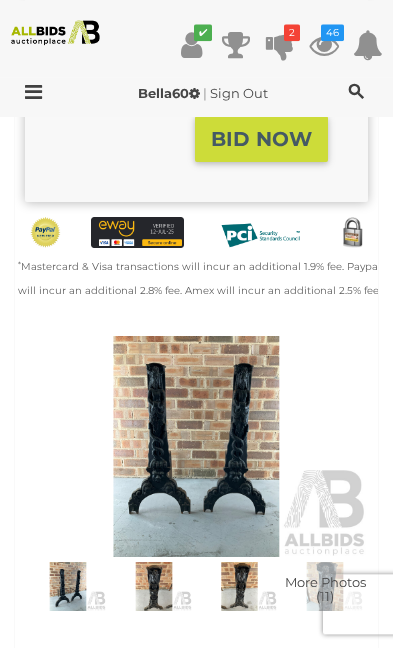 click at bounding box center [240, 586] 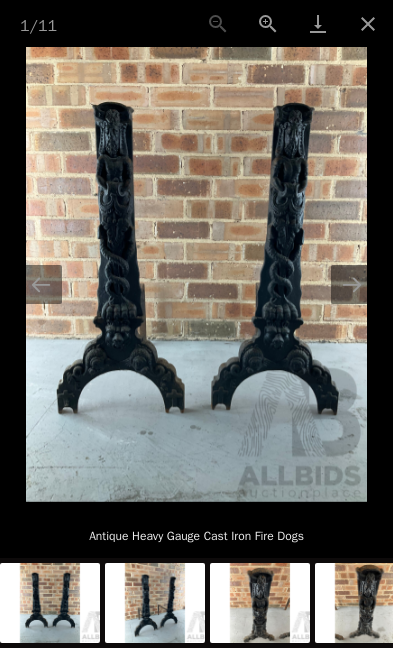 scroll, scrollTop: 647, scrollLeft: 0, axis: vertical 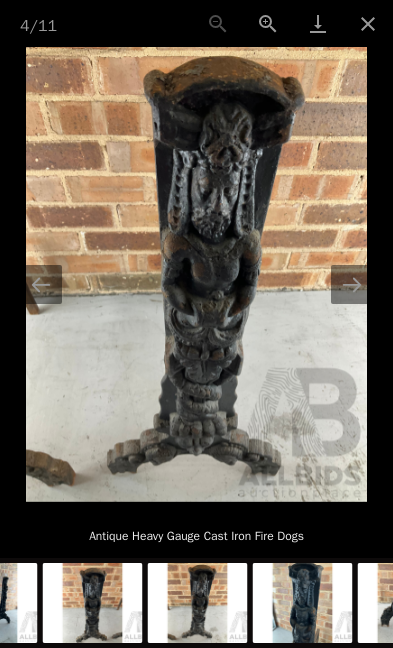 click at bounding box center (368, 23) 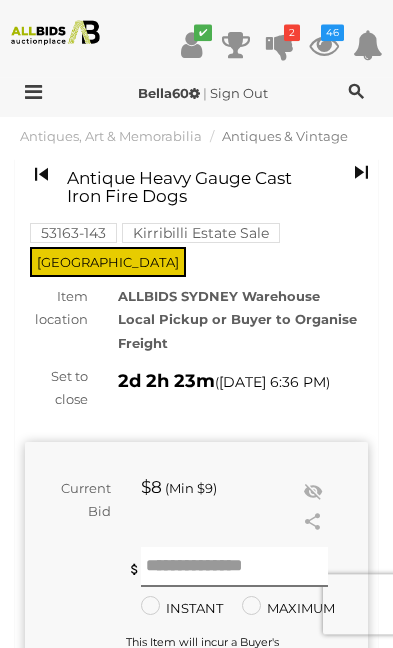 scroll, scrollTop: 9, scrollLeft: 0, axis: vertical 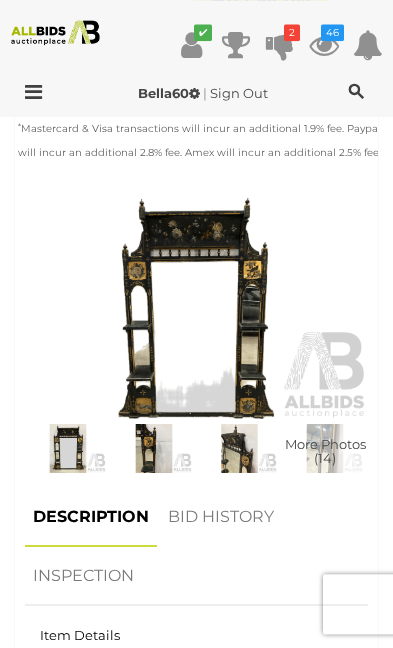 click at bounding box center (154, 448) 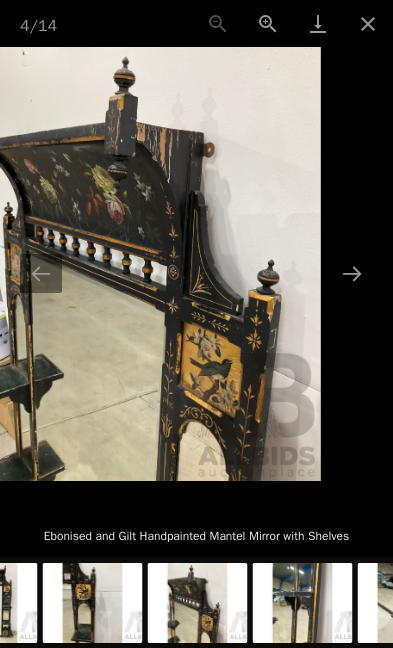 scroll, scrollTop: 870, scrollLeft: 0, axis: vertical 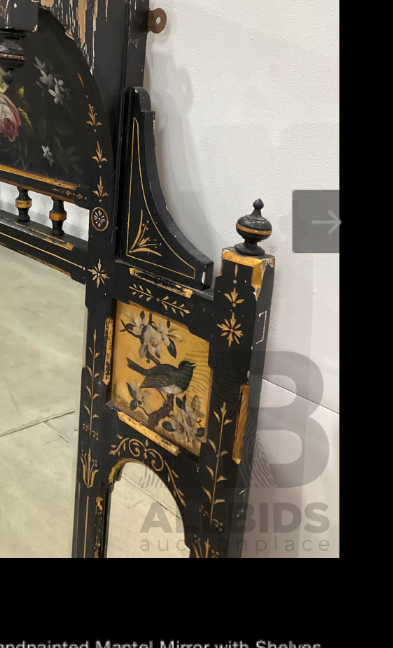 click at bounding box center (352, 273) 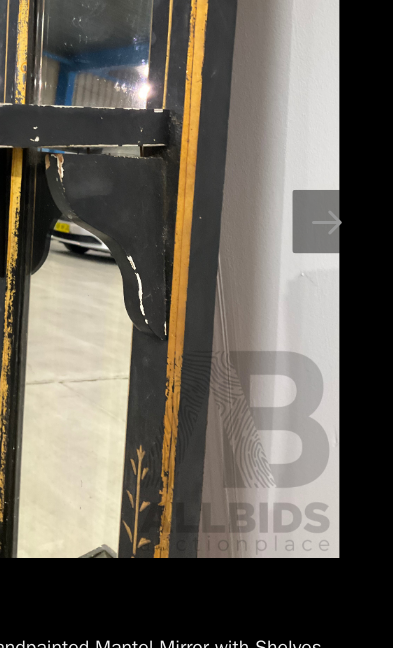 scroll, scrollTop: 831, scrollLeft: 0, axis: vertical 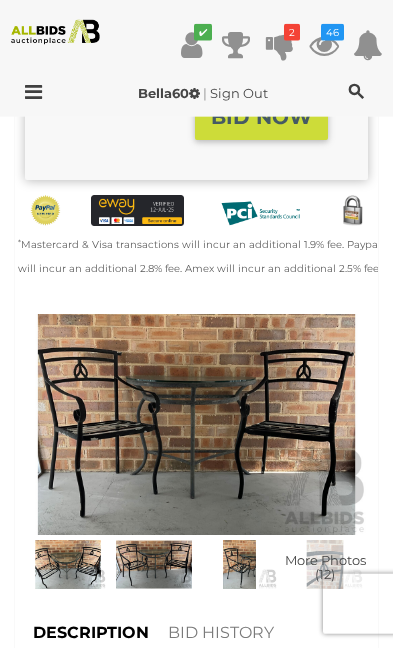 click at bounding box center (154, 564) 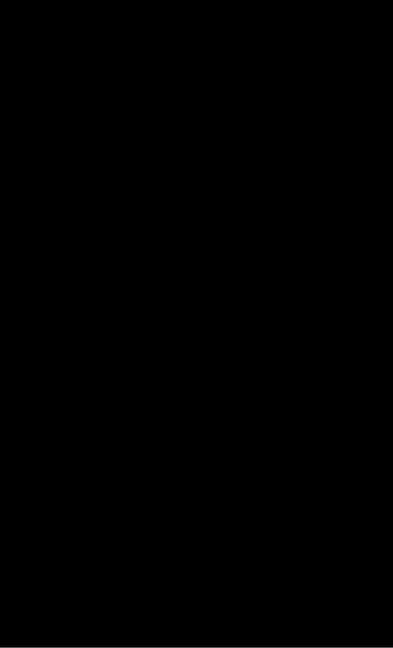 scroll, scrollTop: 674, scrollLeft: 0, axis: vertical 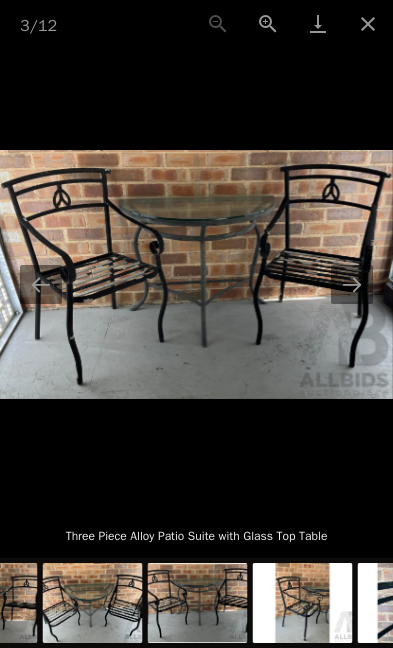 click at bounding box center [352, 284] 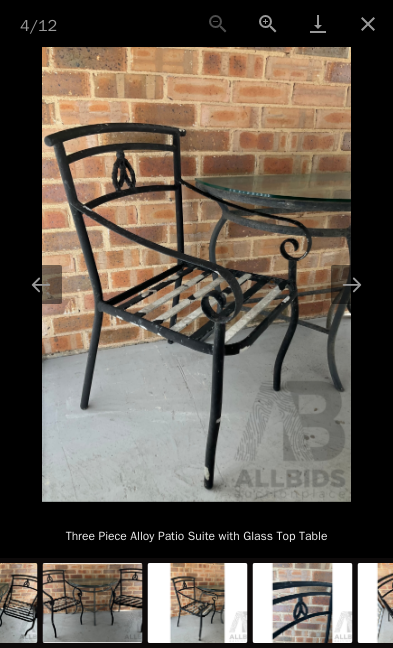 click at bounding box center [368, 23] 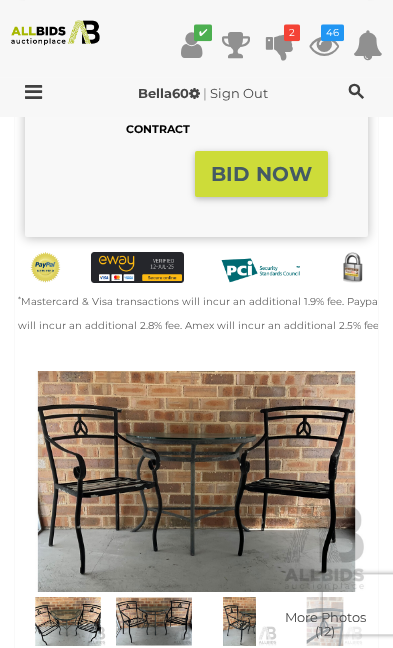 scroll, scrollTop: 576, scrollLeft: 0, axis: vertical 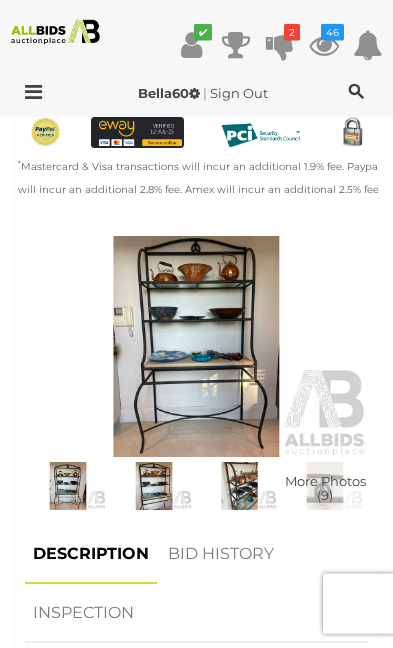 click at bounding box center (154, 486) 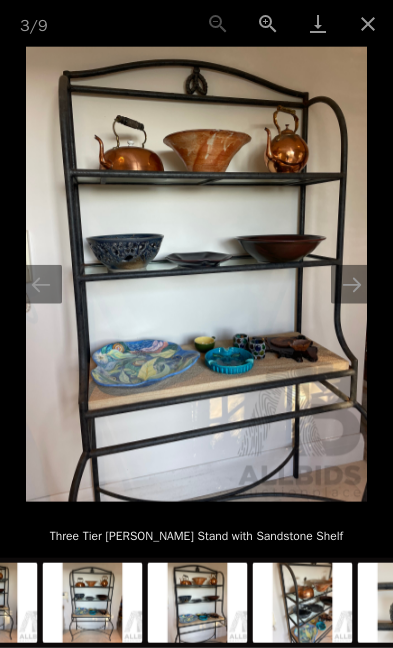 click at bounding box center (352, 284) 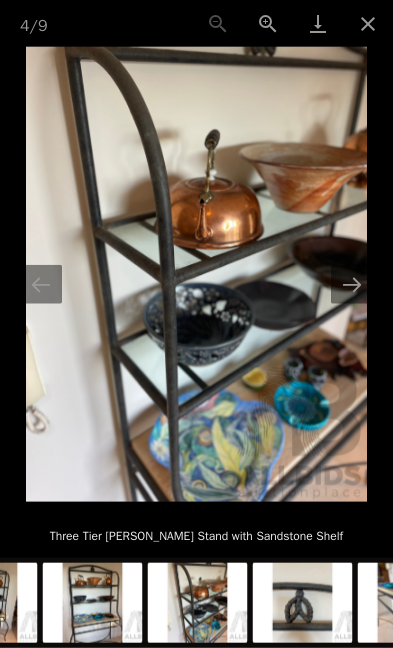 click at bounding box center (352, 284) 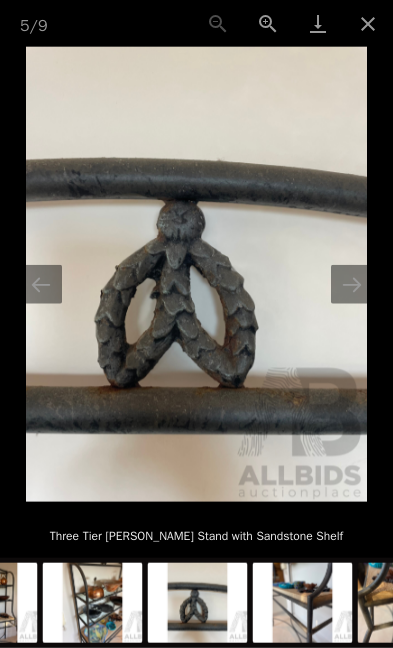 click at bounding box center [352, 284] 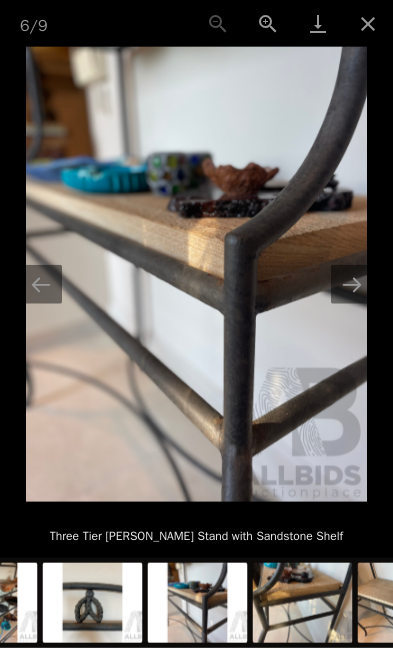 click at bounding box center (352, 284) 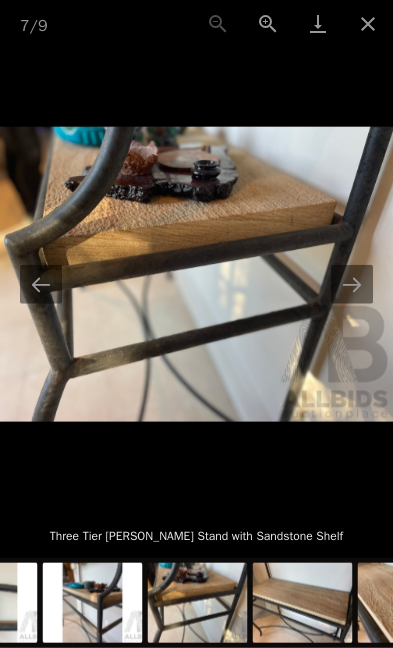 click at bounding box center (352, 284) 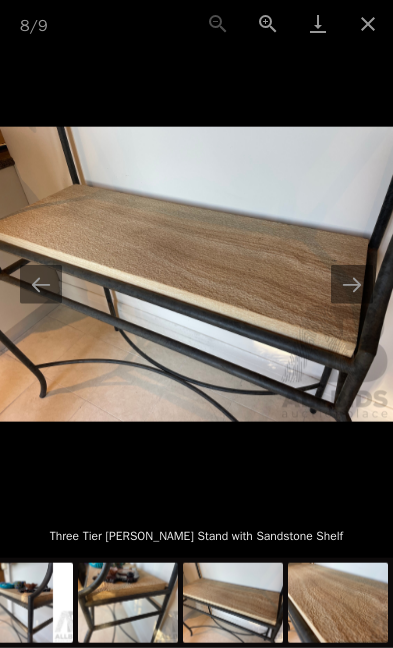 click at bounding box center (352, 284) 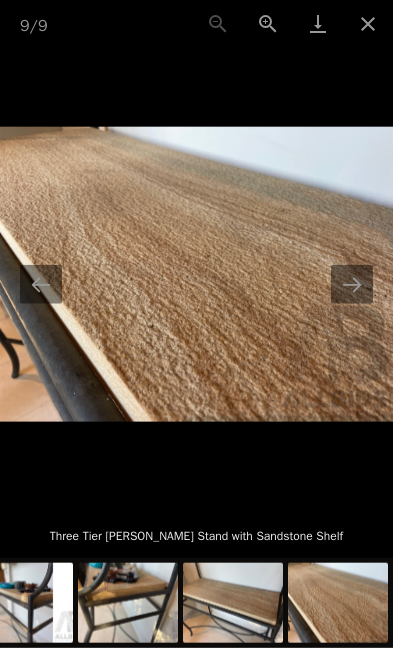 click at bounding box center (352, 284) 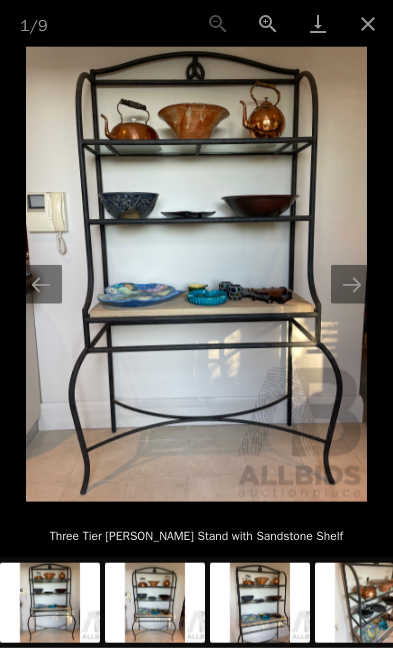 click at bounding box center (352, 284) 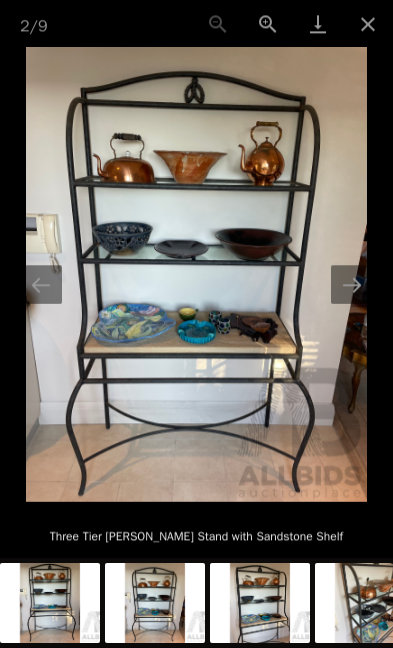 scroll, scrollTop: 778, scrollLeft: 0, axis: vertical 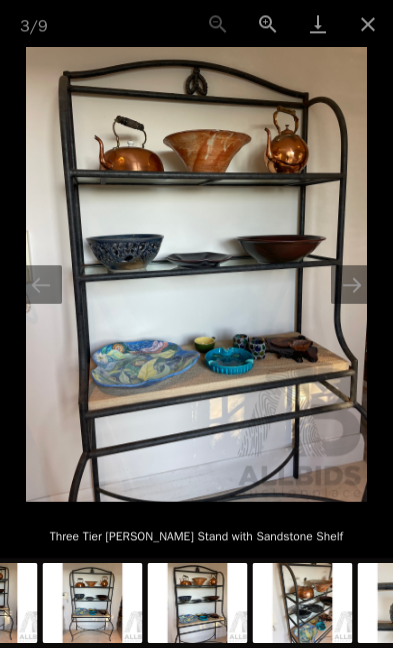 click at bounding box center (352, 284) 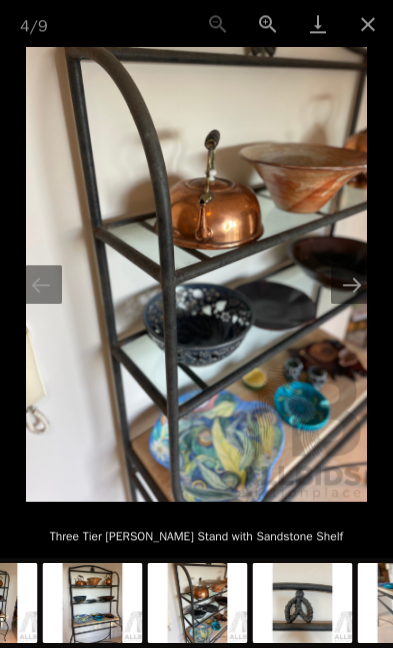 scroll, scrollTop: 1070, scrollLeft: 0, axis: vertical 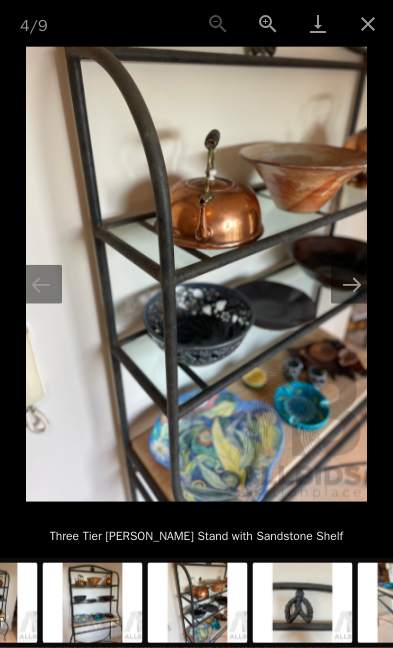 click at bounding box center (352, 284) 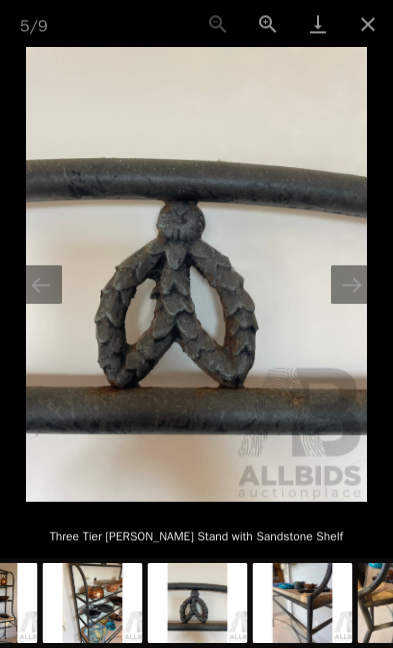 click at bounding box center [352, 284] 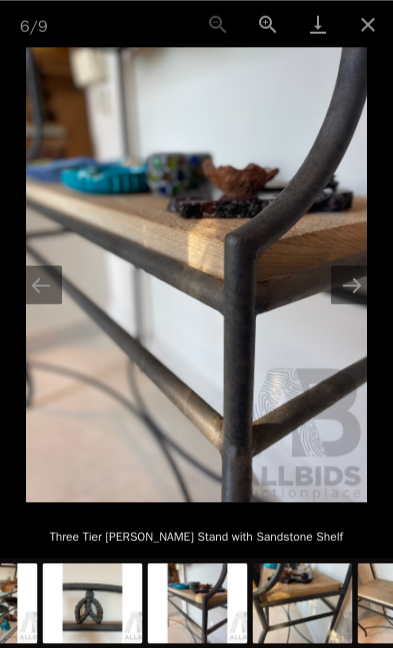 scroll, scrollTop: 0, scrollLeft: 0, axis: both 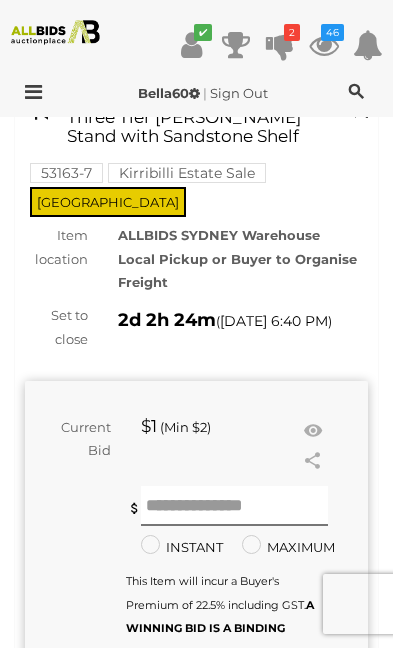 click at bounding box center (313, 431) 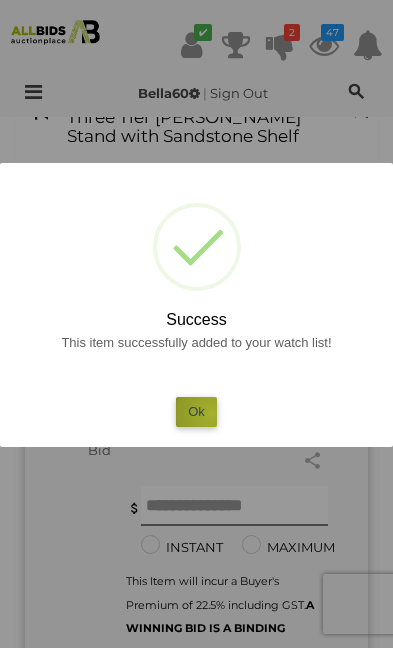 click on "Ok" at bounding box center (196, 411) 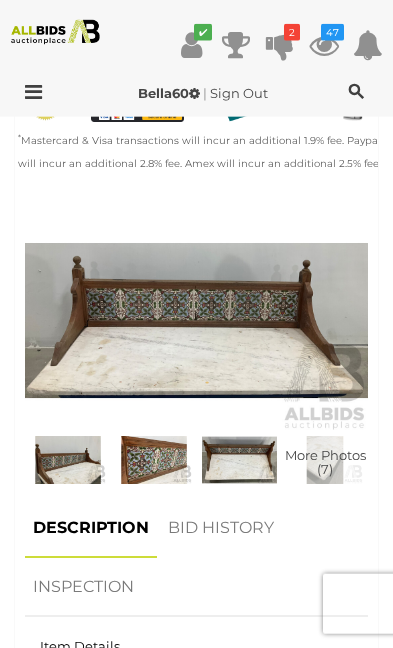 scroll, scrollTop: 801, scrollLeft: 0, axis: vertical 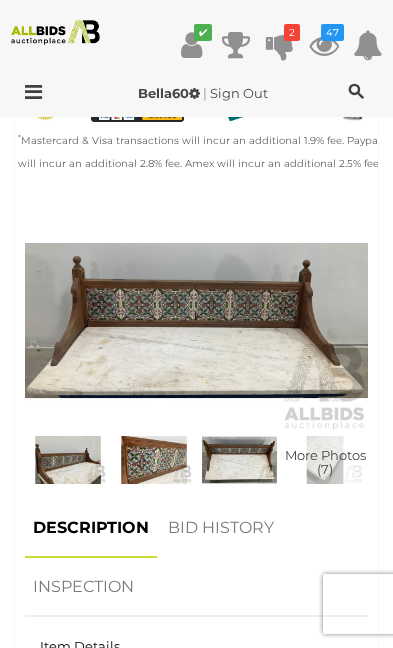 click at bounding box center (154, 460) 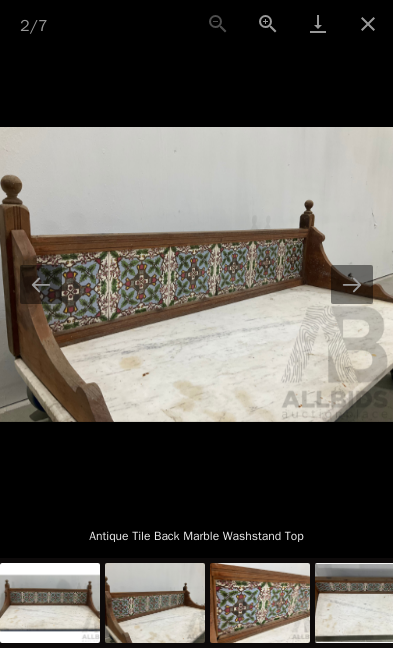 scroll, scrollTop: 804, scrollLeft: 0, axis: vertical 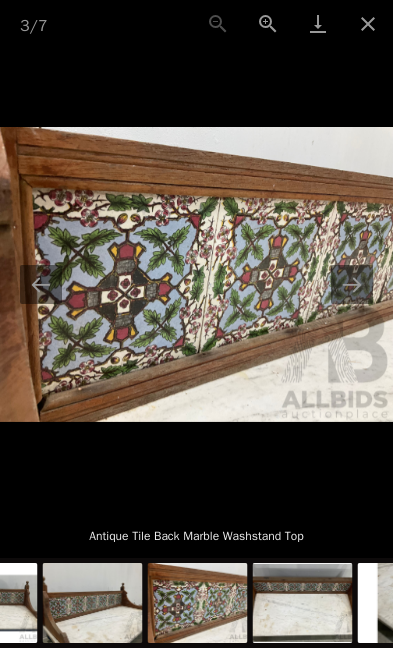 click at bounding box center [368, 23] 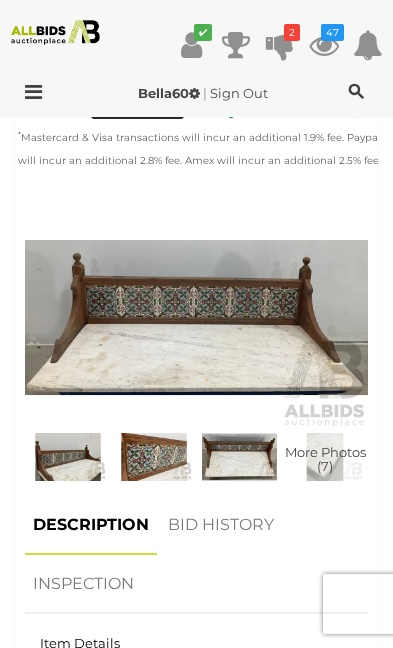 scroll, scrollTop: 801, scrollLeft: 0, axis: vertical 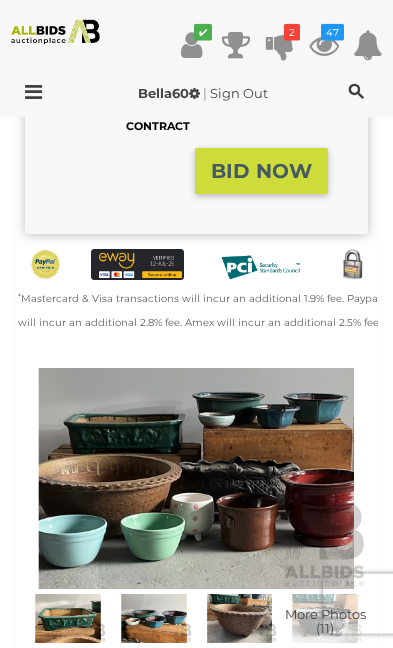 click at bounding box center [154, 618] 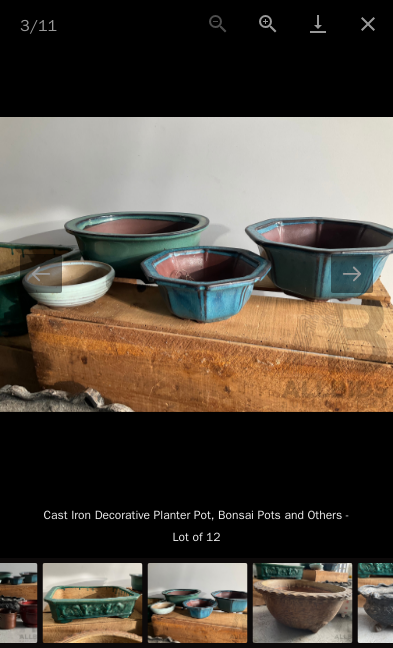 click at bounding box center (352, 273) 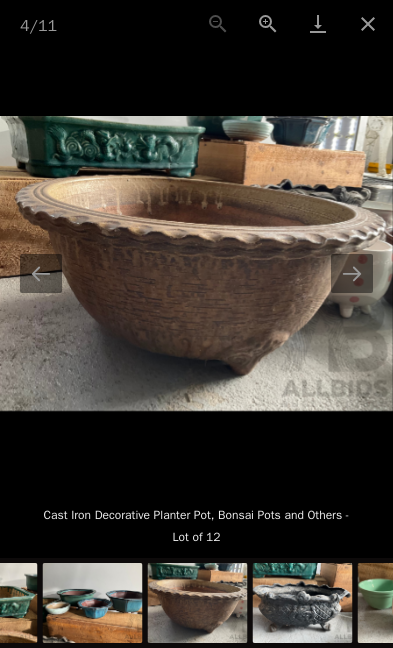 click at bounding box center [352, 273] 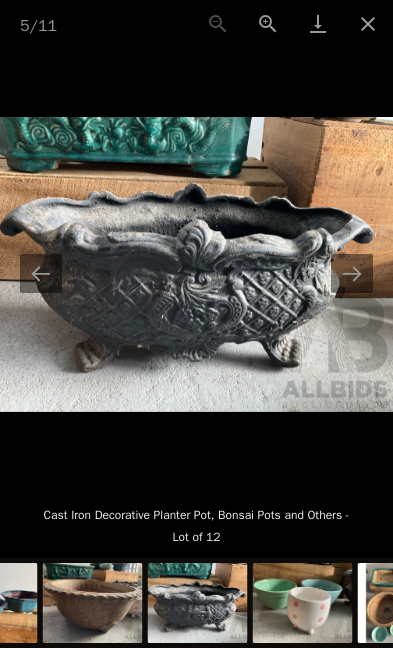click at bounding box center [352, 273] 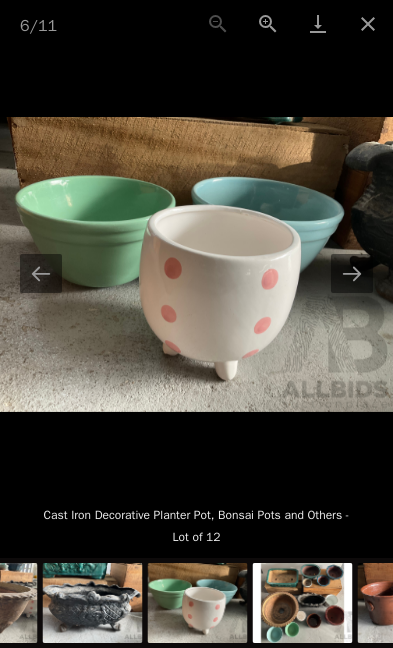 click at bounding box center [352, 273] 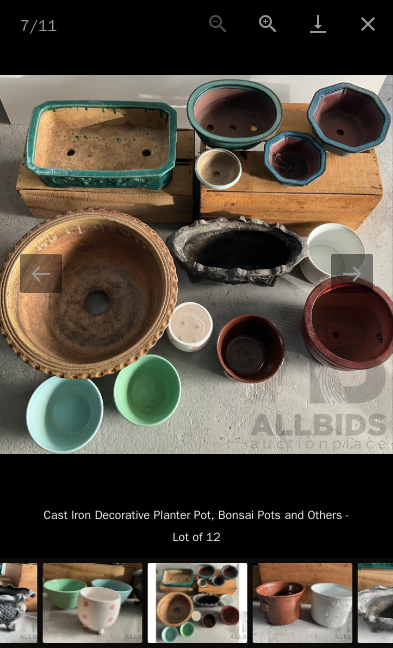 click at bounding box center (352, 273) 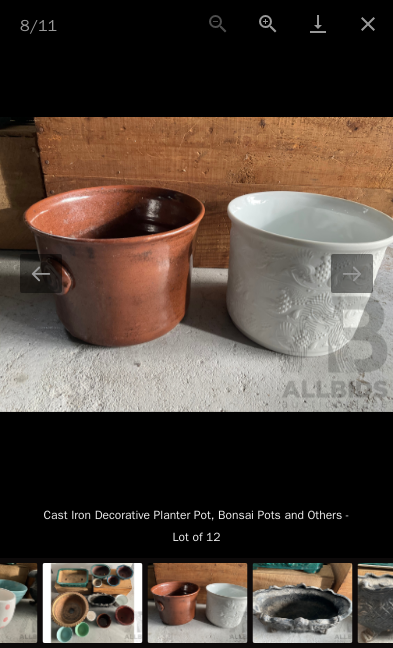 click at bounding box center (352, 273) 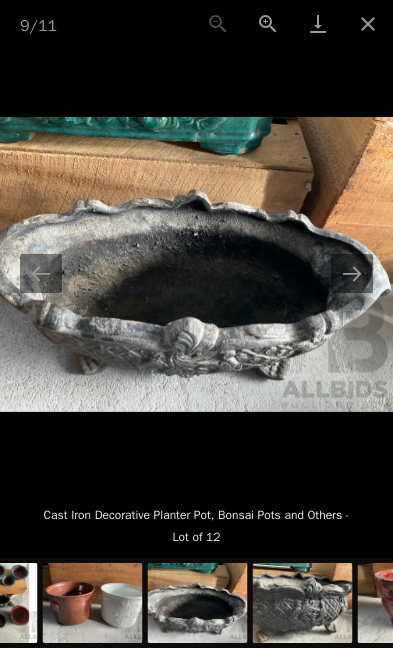 click at bounding box center [352, 273] 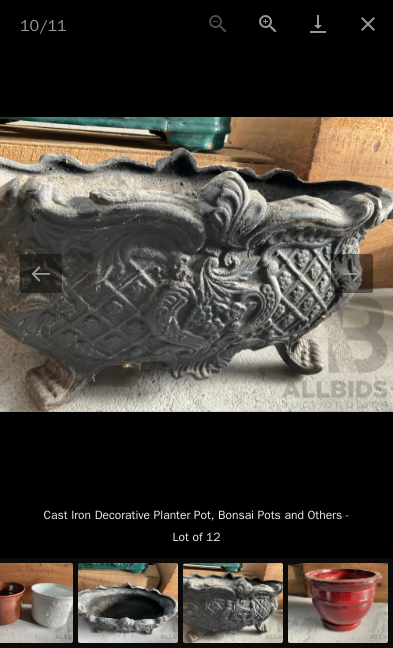 click at bounding box center (352, 273) 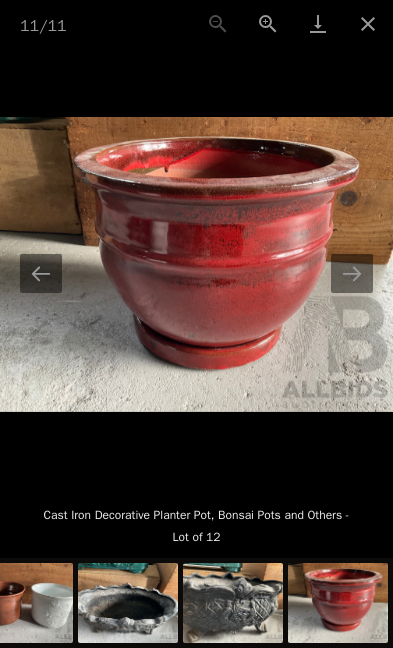 click at bounding box center (352, 273) 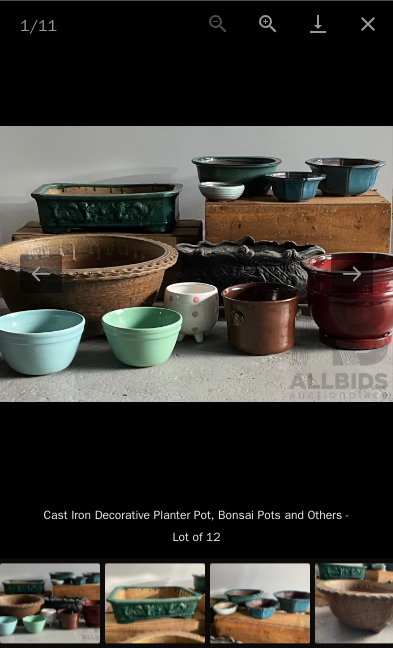 scroll, scrollTop: 0, scrollLeft: 0, axis: both 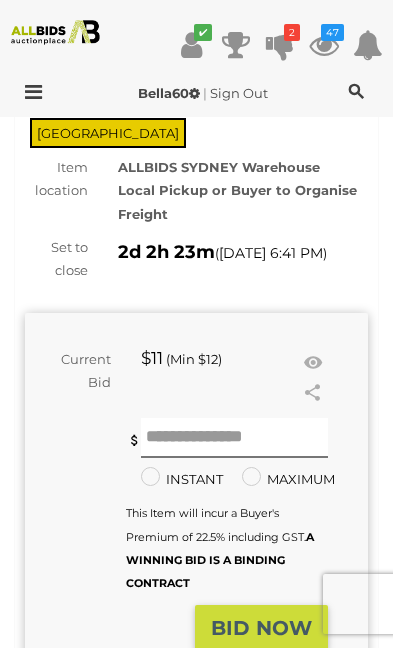 click at bounding box center (313, 363) 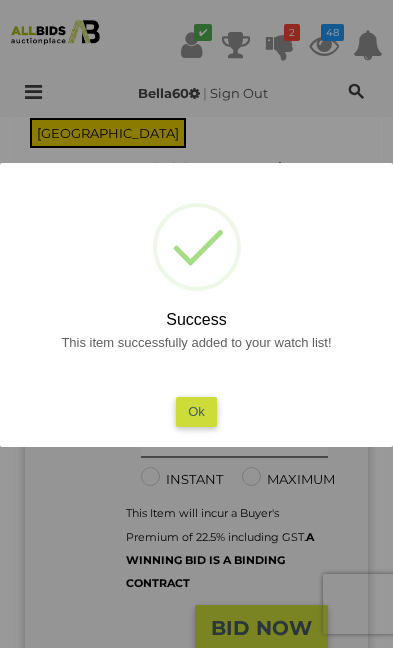 click on "Ok" at bounding box center [196, 411] 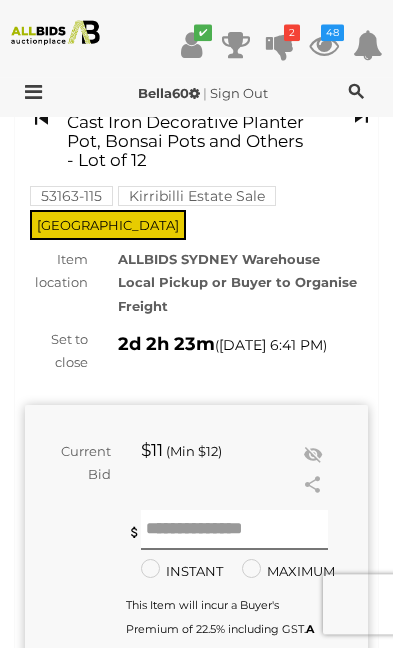 scroll, scrollTop: 0, scrollLeft: 0, axis: both 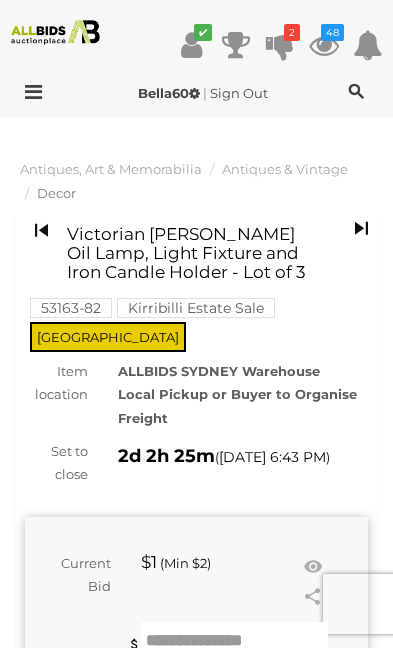click on "Antiques, Art & Memorabilia
Antique & Vintage Furniture   118
Asian Art & Antiques   19
Automobilia   2
Decor   305
Lighting   24
Radios   1
Rugs & Textiles   11
Silver" at bounding box center (196, 1591) 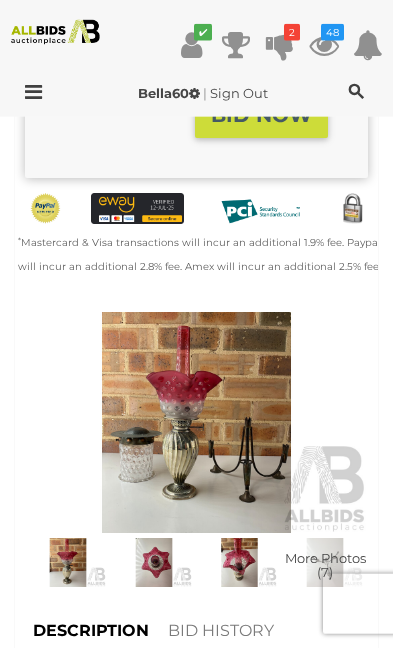 scroll, scrollTop: 728, scrollLeft: 0, axis: vertical 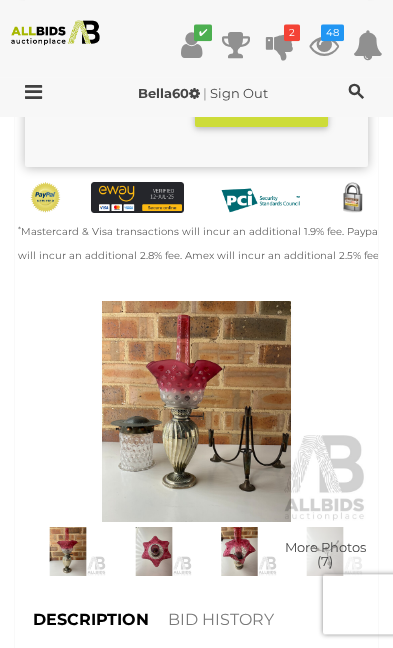 click at bounding box center [154, 551] 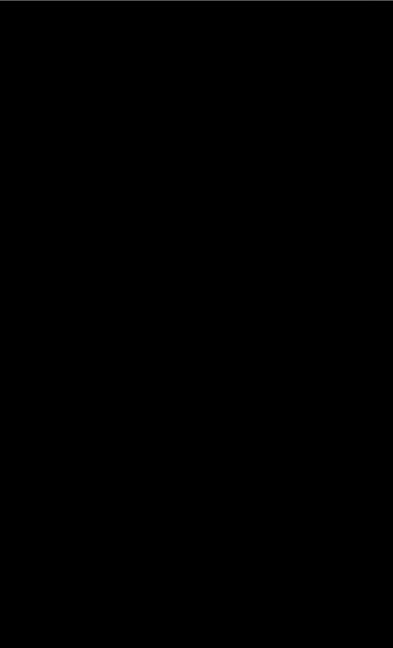 scroll, scrollTop: 728, scrollLeft: 0, axis: vertical 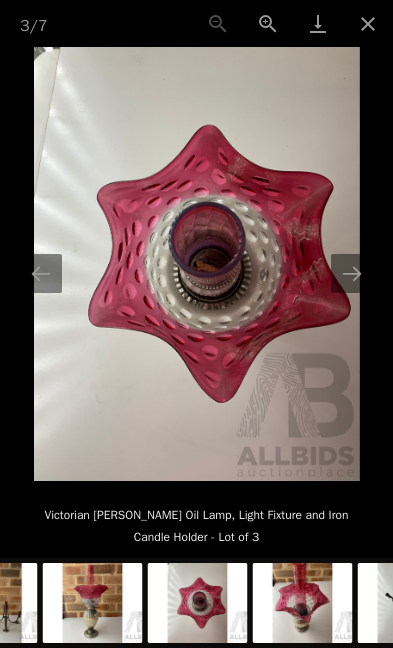 click at bounding box center (352, 273) 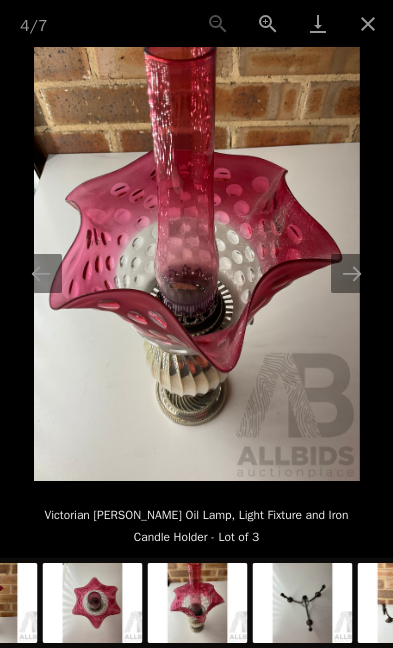 click at bounding box center [352, 273] 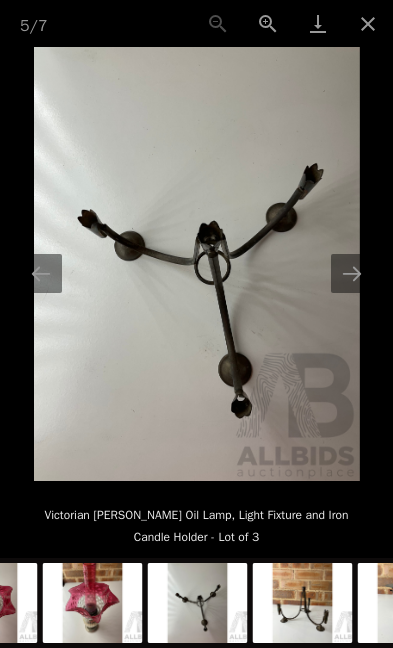 click at bounding box center [352, 273] 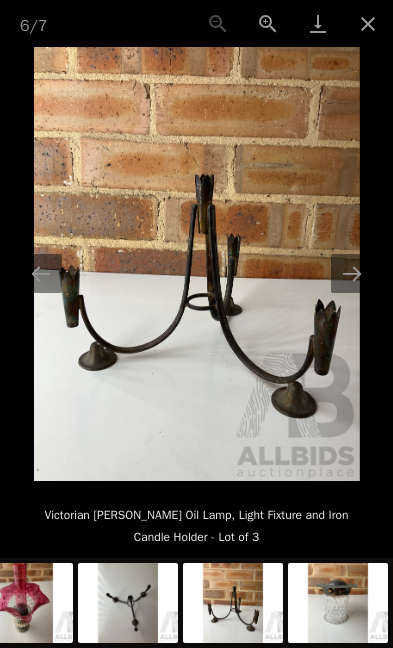click at bounding box center (352, 273) 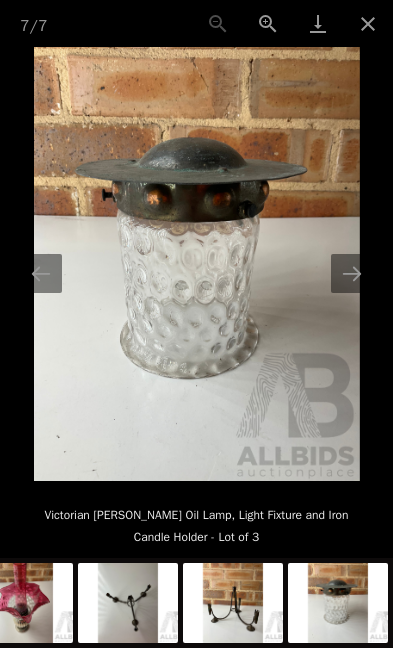 click at bounding box center [352, 273] 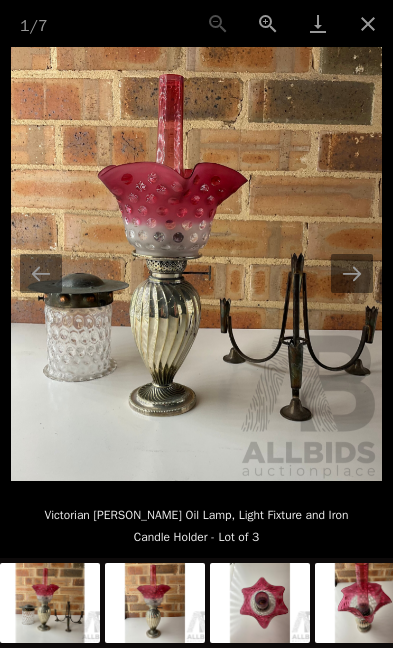 click at bounding box center [352, 273] 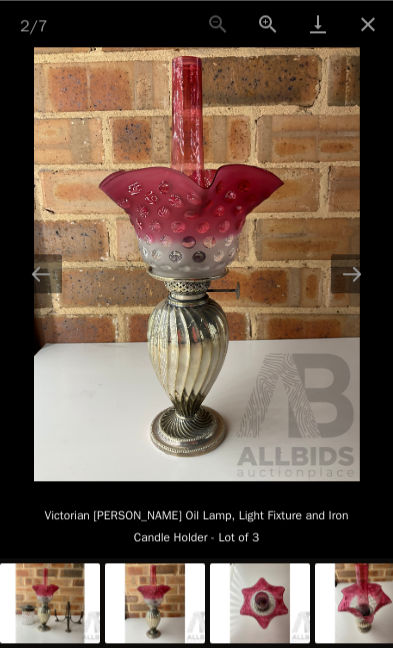 scroll, scrollTop: 0, scrollLeft: 0, axis: both 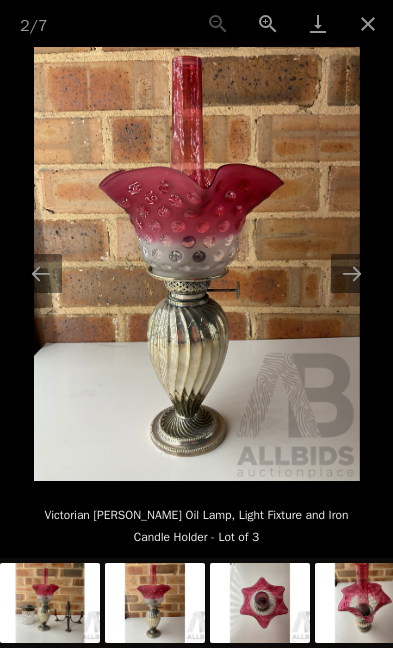 click at bounding box center [368, 23] 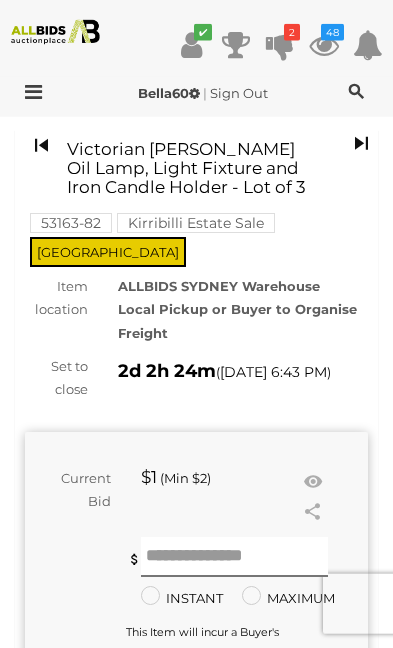 scroll, scrollTop: 86, scrollLeft: 0, axis: vertical 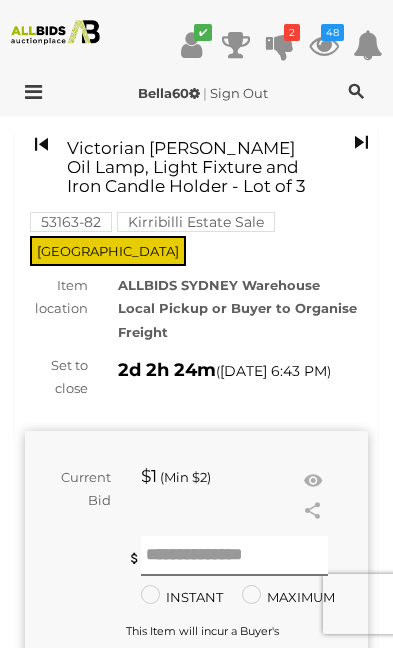 click at bounding box center [313, 481] 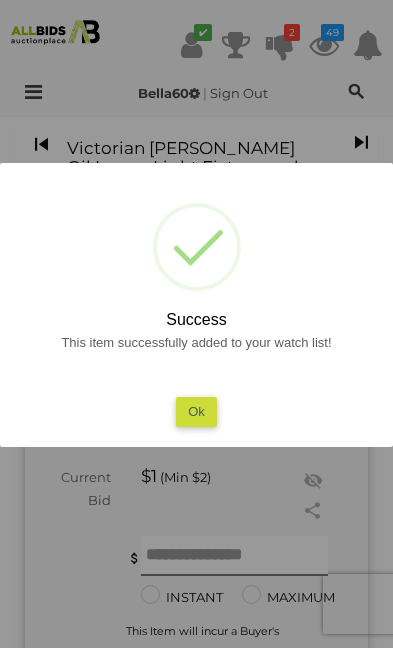 click on "Ok" at bounding box center (196, 411) 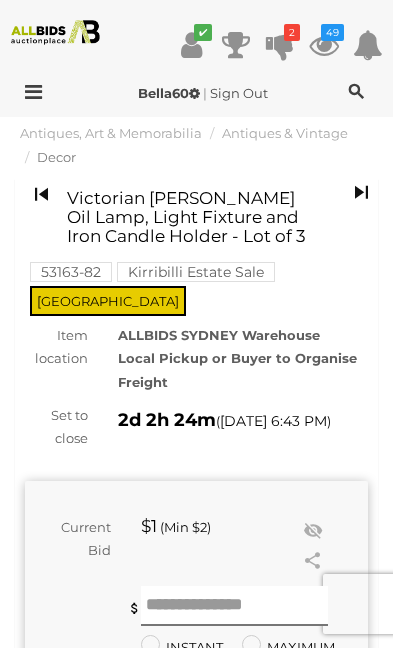 scroll, scrollTop: 0, scrollLeft: 0, axis: both 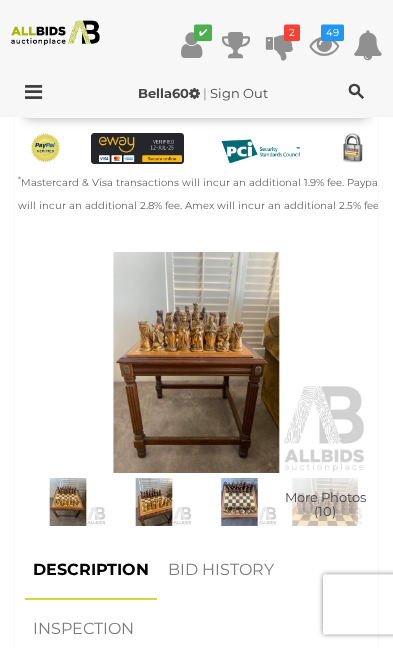 click at bounding box center [240, 502] 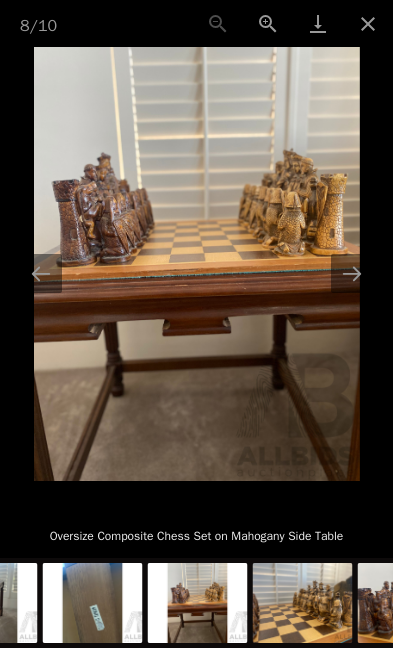 click at bounding box center [352, 273] 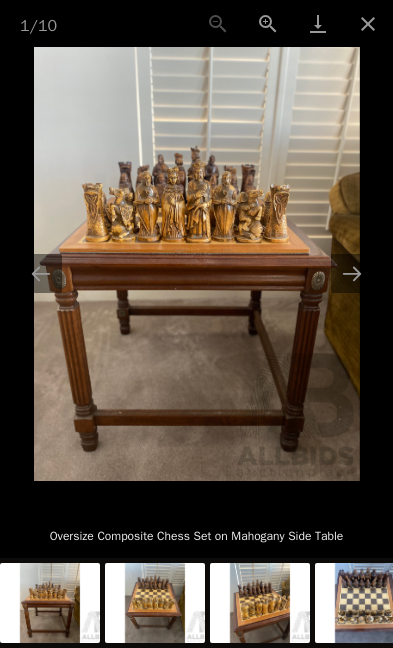 click at bounding box center (352, 273) 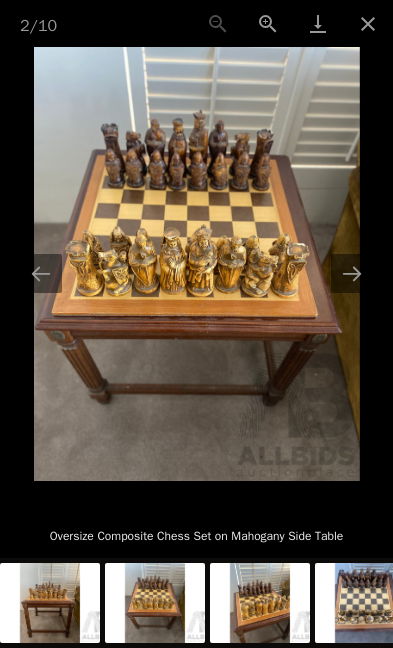 click at bounding box center (352, 273) 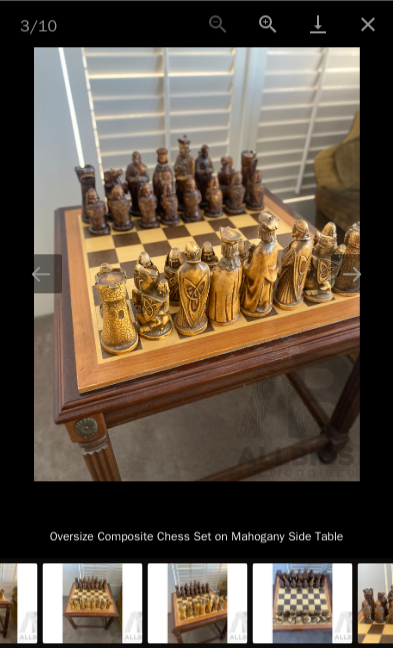 scroll, scrollTop: 0, scrollLeft: 0, axis: both 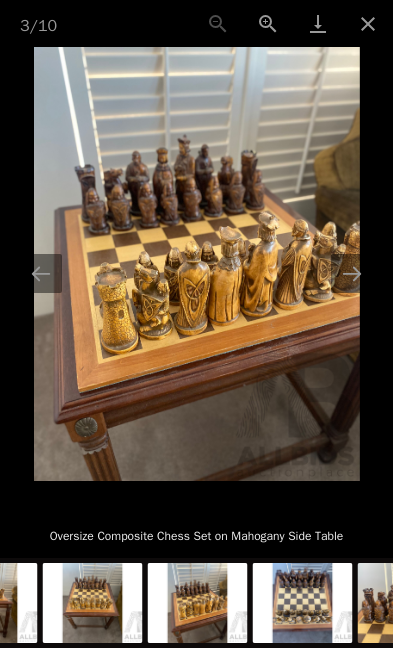 click at bounding box center [352, 273] 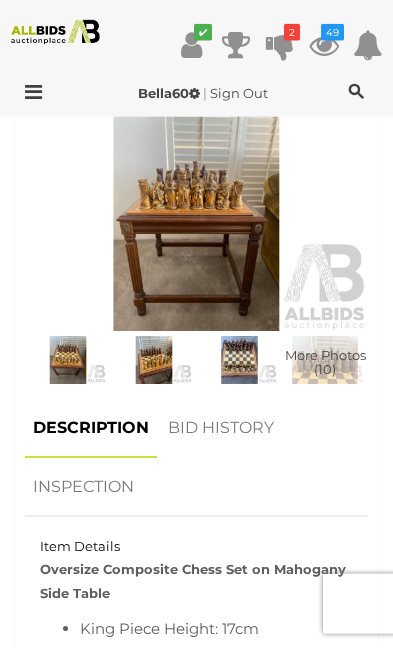 scroll, scrollTop: 867, scrollLeft: 0, axis: vertical 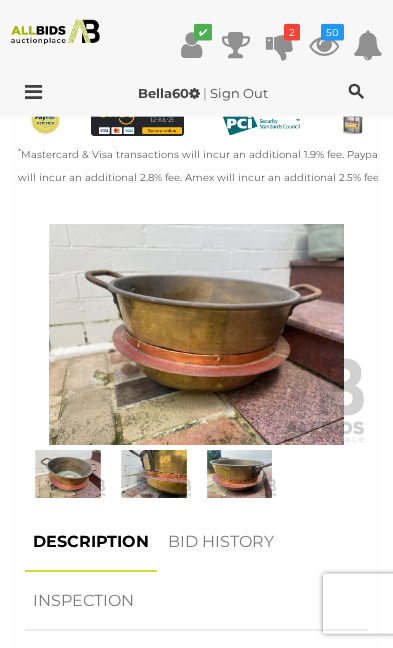click 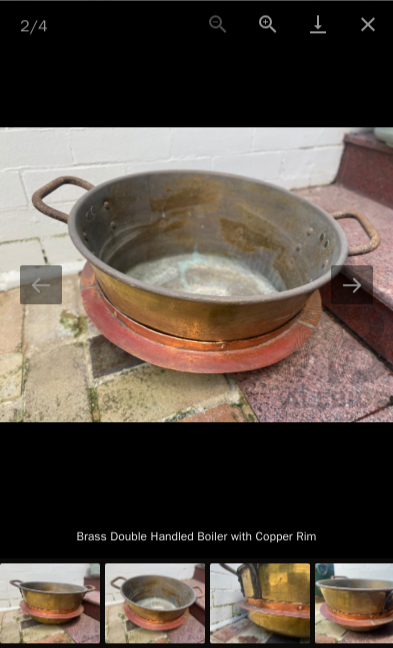 click 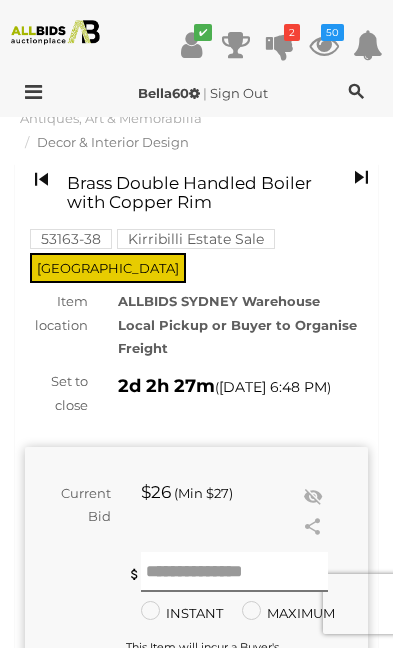 scroll, scrollTop: 0, scrollLeft: 0, axis: both 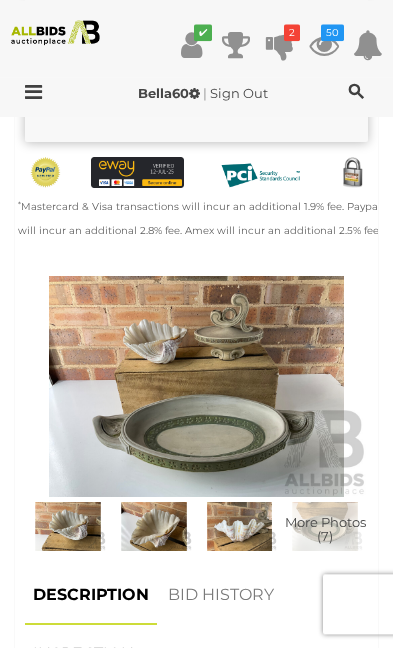 click at bounding box center (154, 526) 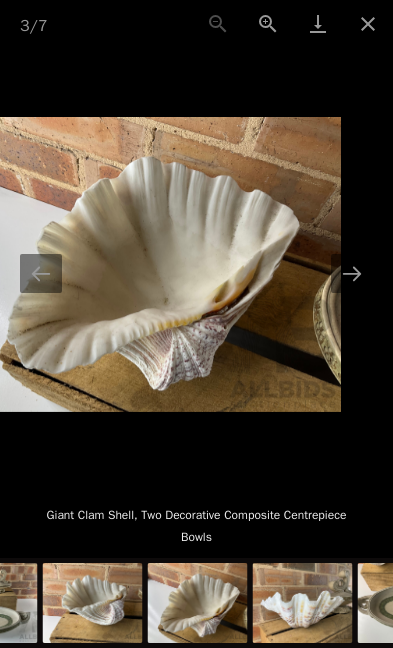 scroll, scrollTop: 739, scrollLeft: 0, axis: vertical 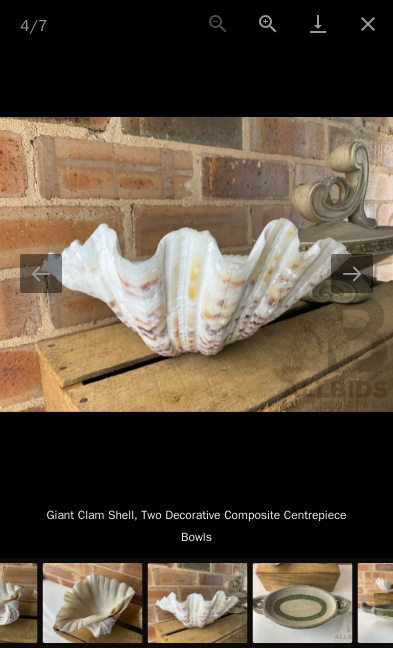 click at bounding box center (352, 273) 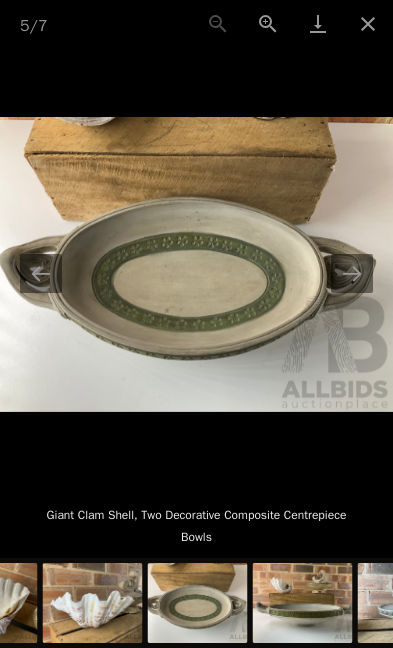 click at bounding box center [352, 273] 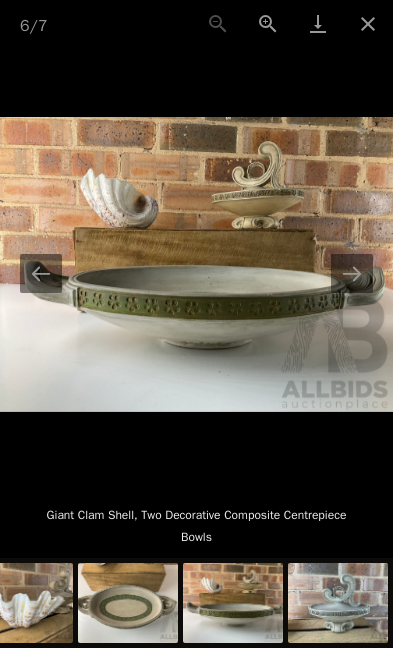 click at bounding box center (352, 273) 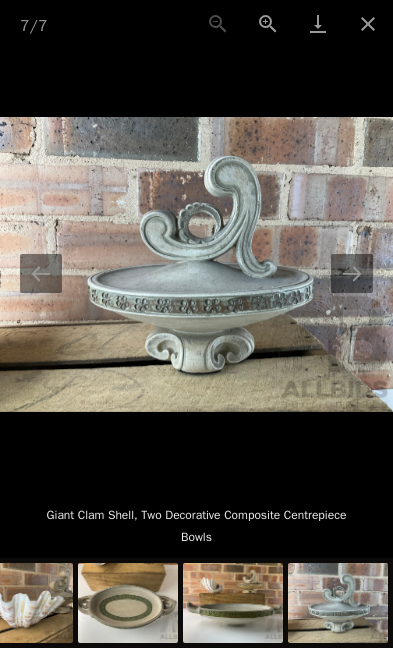 click at bounding box center [352, 273] 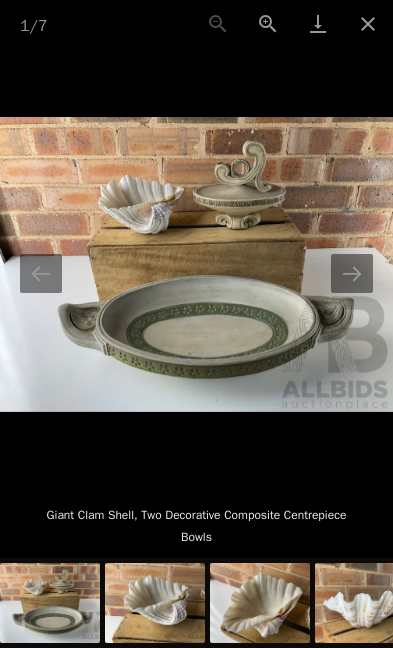 scroll, scrollTop: 753, scrollLeft: 0, axis: vertical 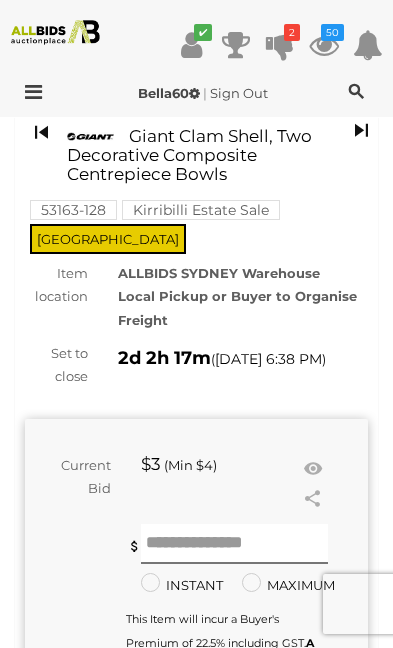 click at bounding box center [313, 469] 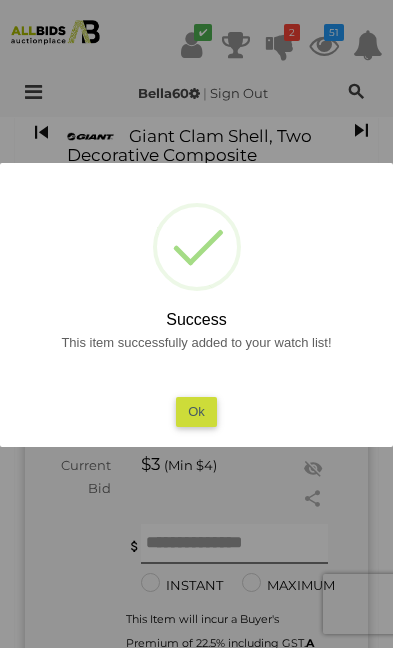 click on "Ok" at bounding box center [196, 411] 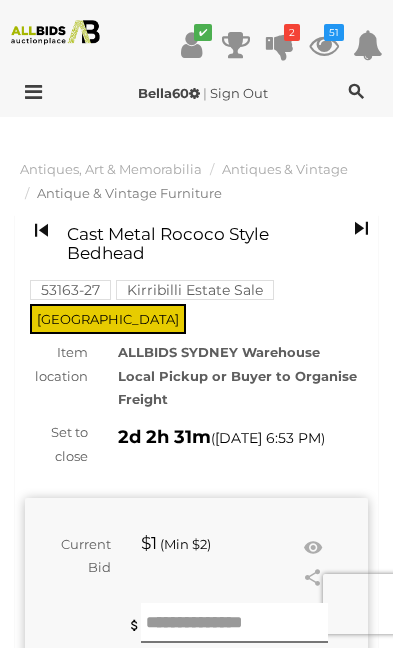 scroll, scrollTop: 0, scrollLeft: 0, axis: both 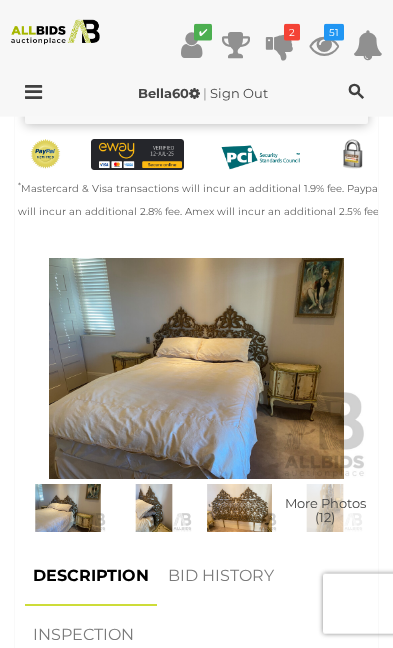 click at bounding box center [240, 508] 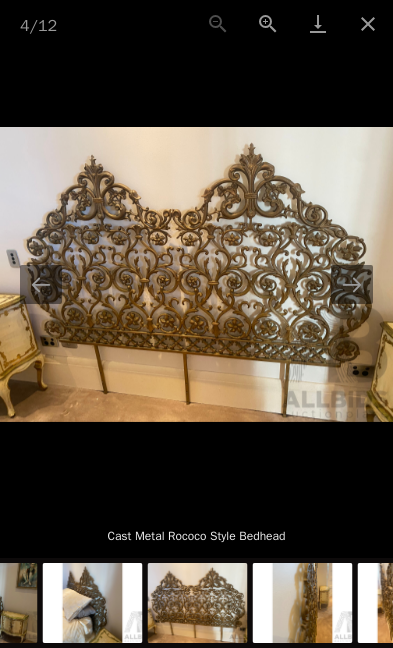 click at bounding box center [352, 284] 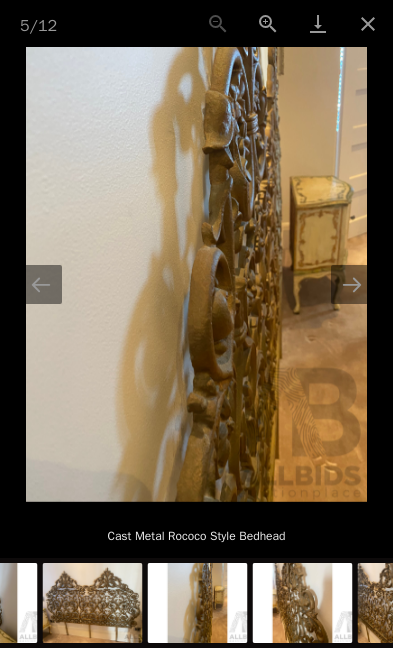 click at bounding box center [352, 284] 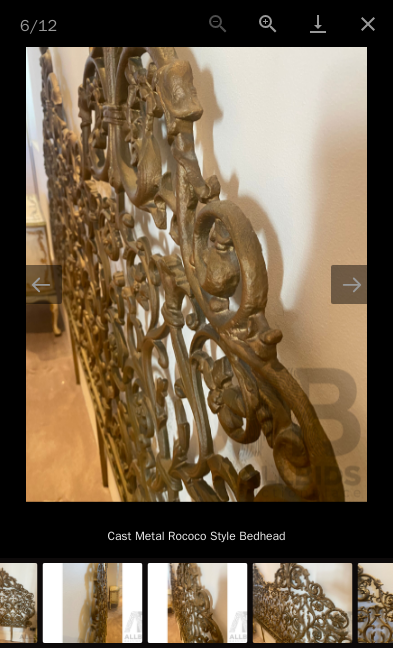 click at bounding box center (352, 284) 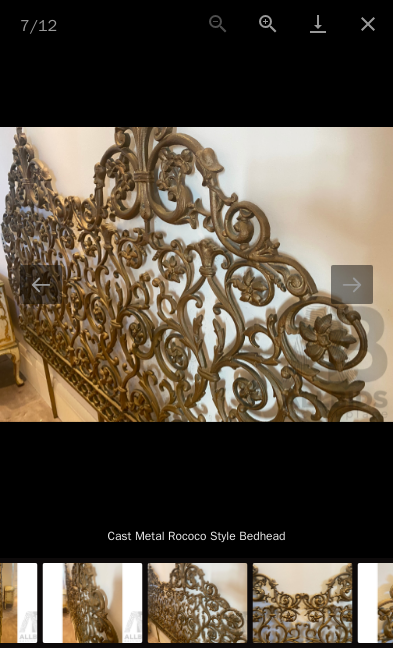 click at bounding box center (352, 284) 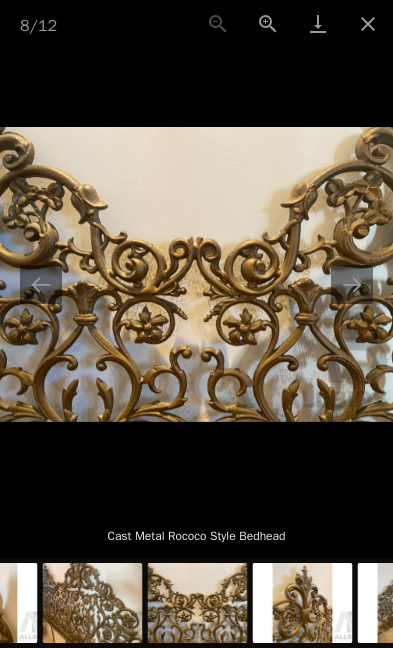 click at bounding box center [352, 284] 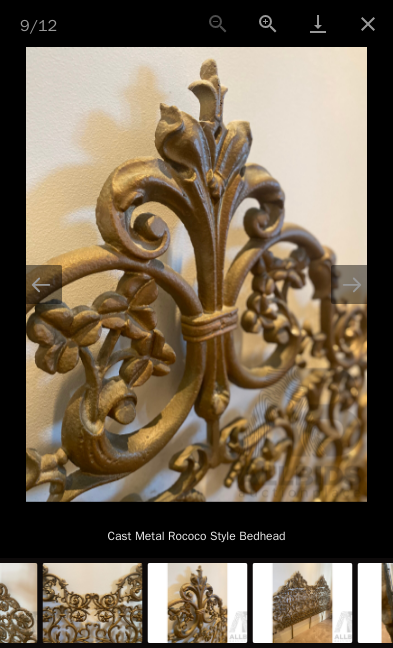 click at bounding box center [352, 284] 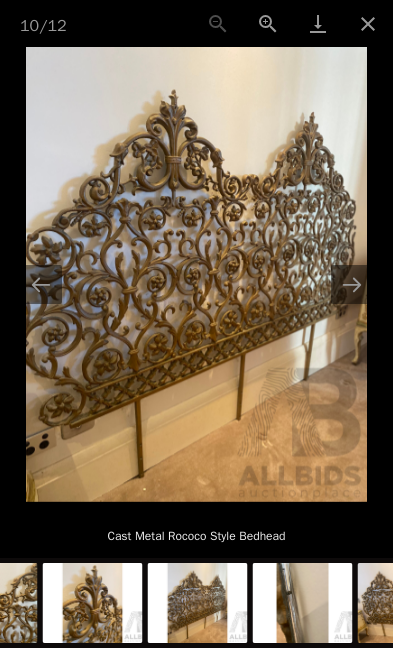 click at bounding box center (352, 284) 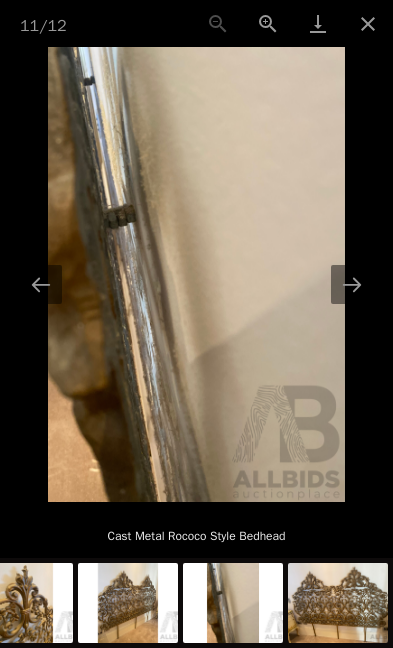 click at bounding box center [352, 284] 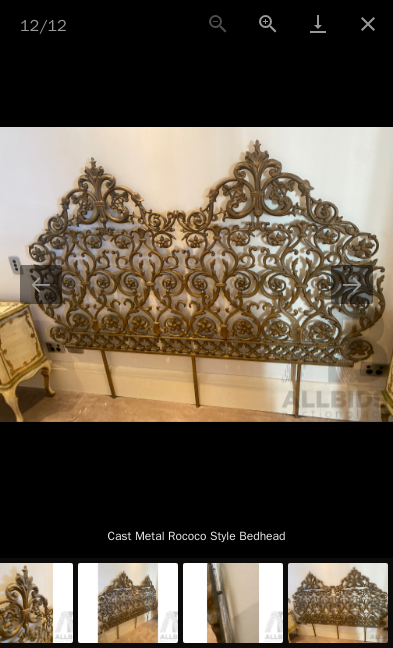 click at bounding box center [352, 284] 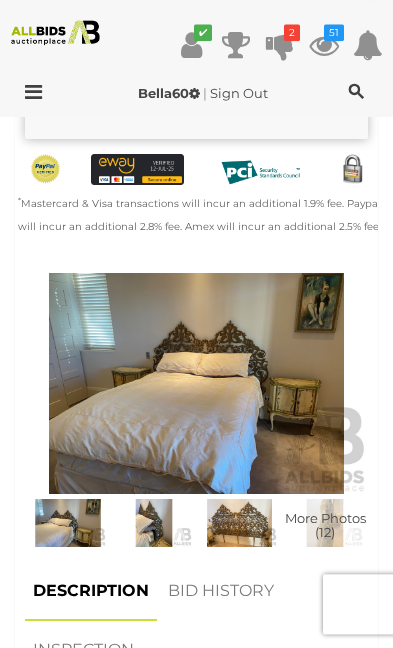 scroll, scrollTop: 738, scrollLeft: 0, axis: vertical 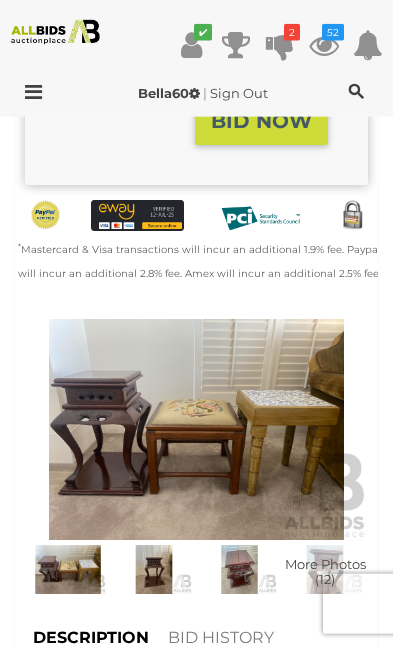 click at bounding box center [68, 569] 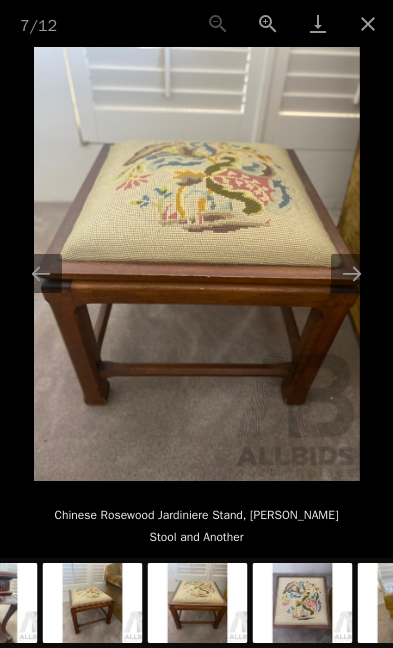 scroll, scrollTop: 725, scrollLeft: 0, axis: vertical 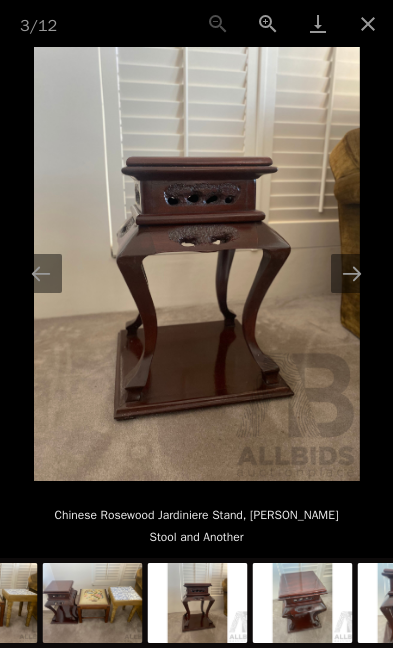 click at bounding box center (368, 23) 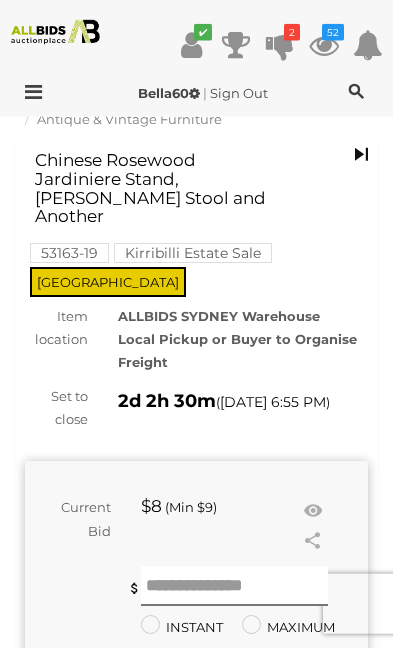 scroll, scrollTop: 48, scrollLeft: 0, axis: vertical 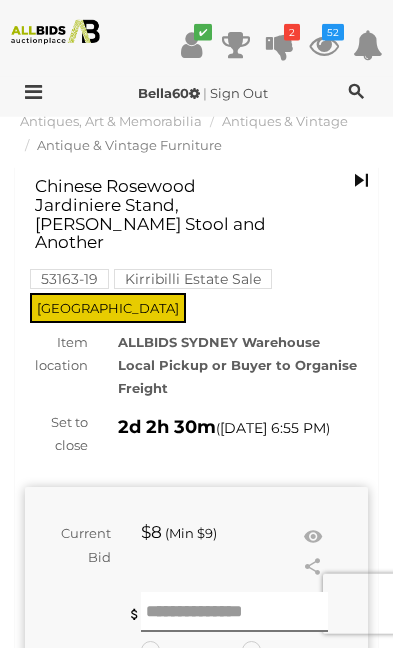 click at bounding box center [313, 537] 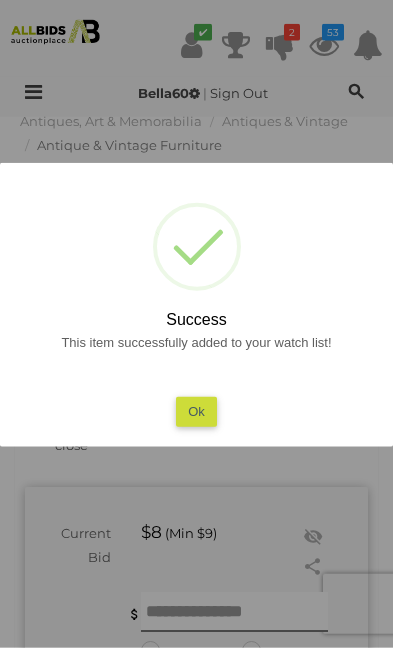 click on "Ok" at bounding box center [196, 411] 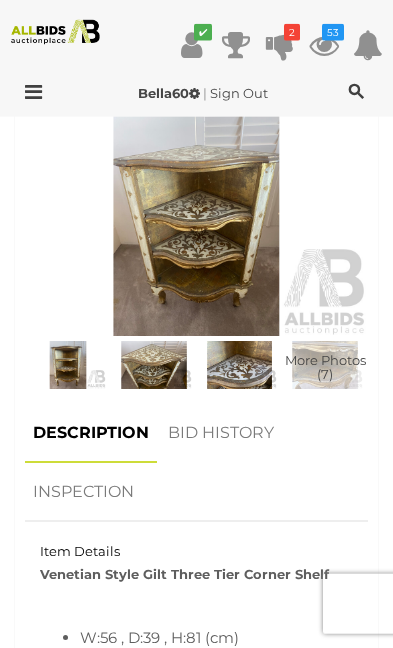scroll, scrollTop: 829, scrollLeft: 0, axis: vertical 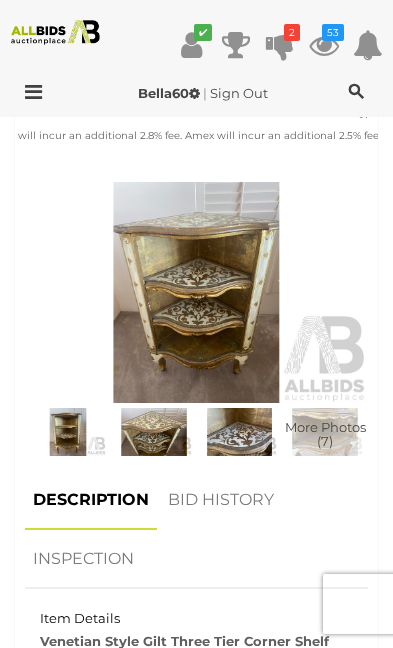 click at bounding box center (154, 432) 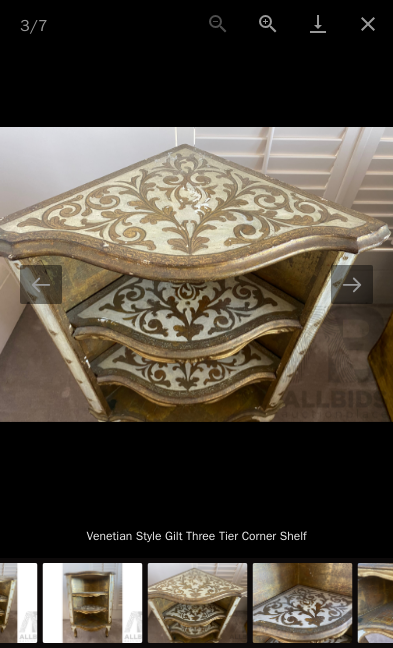 click at bounding box center [368, 23] 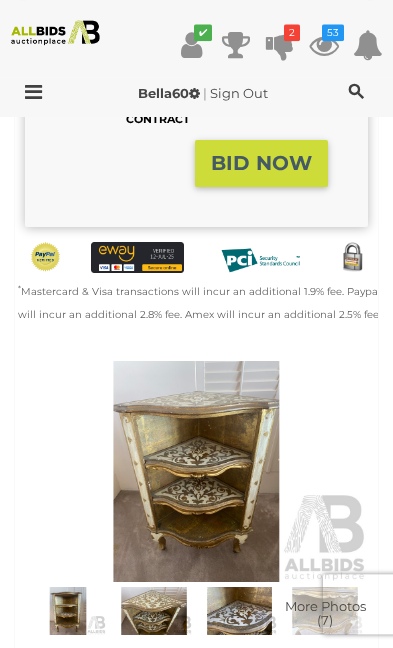 scroll, scrollTop: 615, scrollLeft: 0, axis: vertical 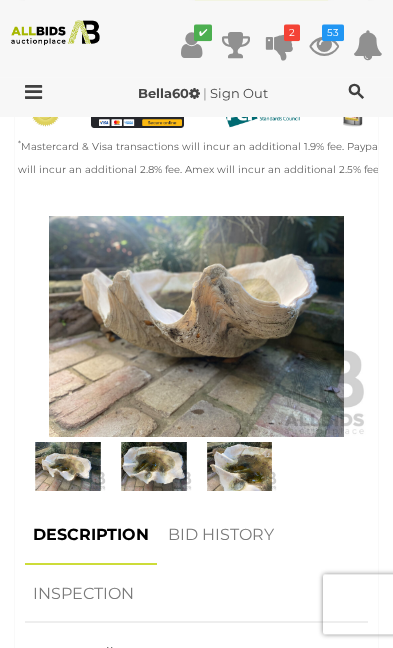 click at bounding box center [240, 466] 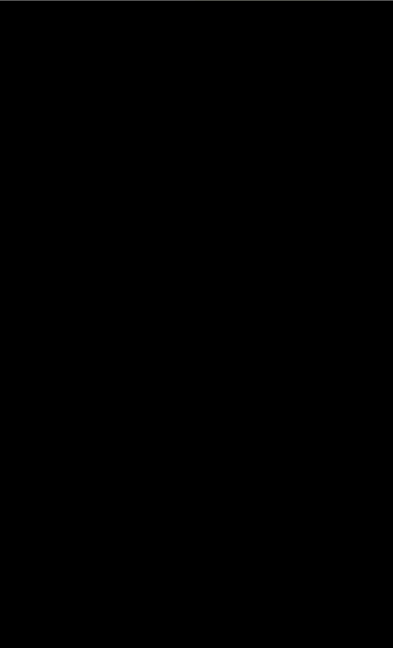 scroll, scrollTop: 776, scrollLeft: 0, axis: vertical 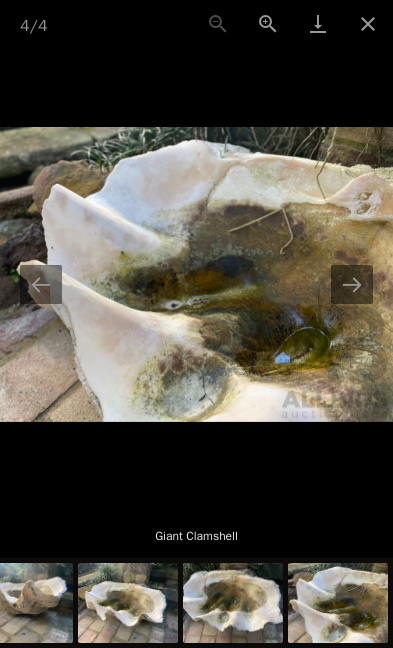 click at bounding box center (352, 284) 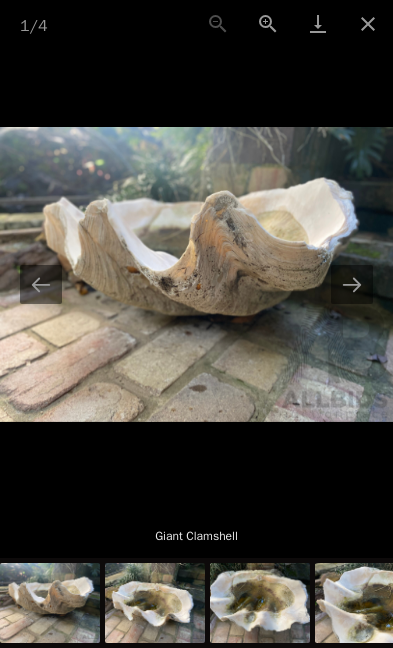 click at bounding box center [352, 284] 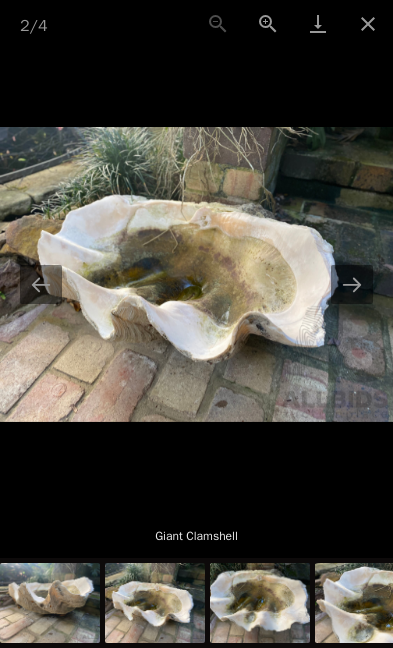 click at bounding box center [368, 23] 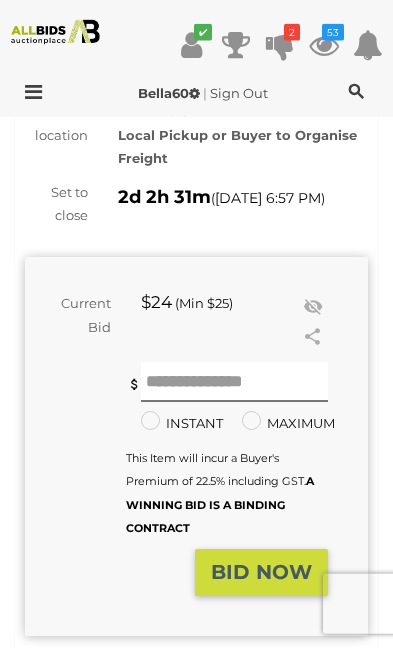 scroll, scrollTop: 227, scrollLeft: 0, axis: vertical 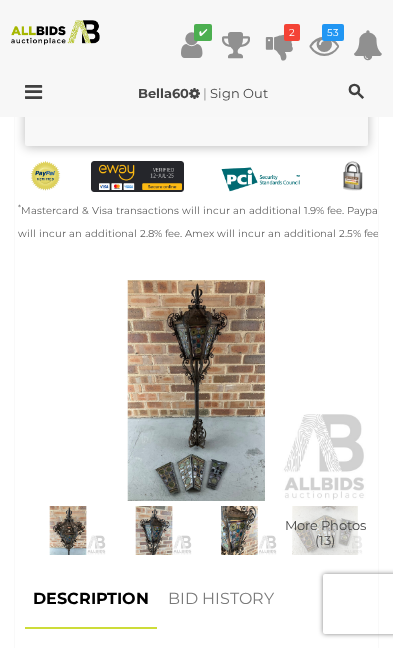 click at bounding box center (196, 390) 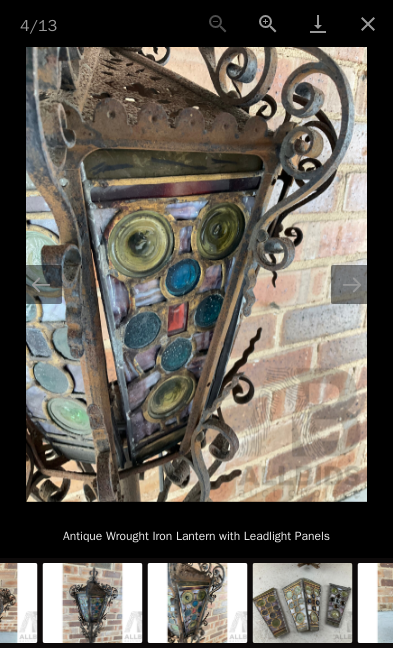 click at bounding box center (352, 284) 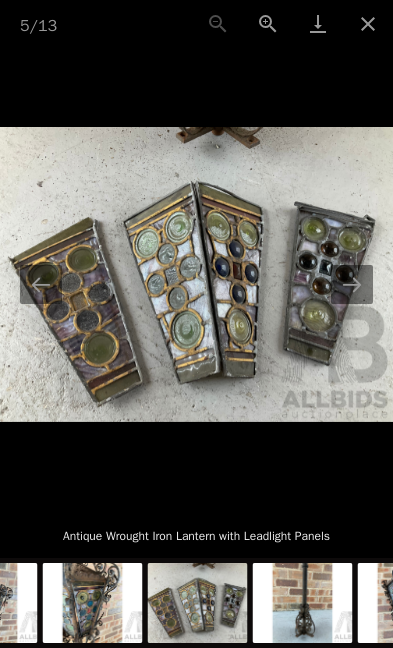 click at bounding box center [352, 284] 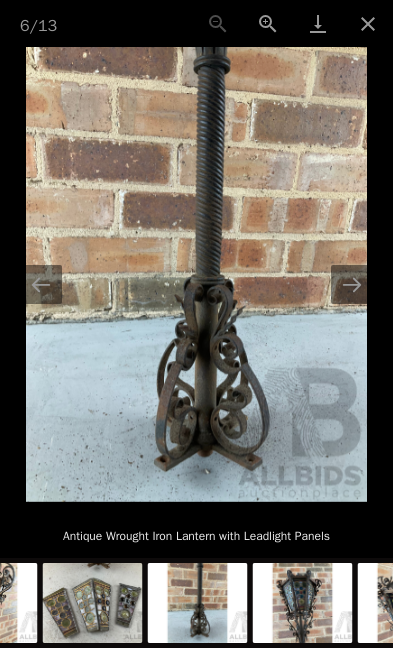 click at bounding box center (352, 284) 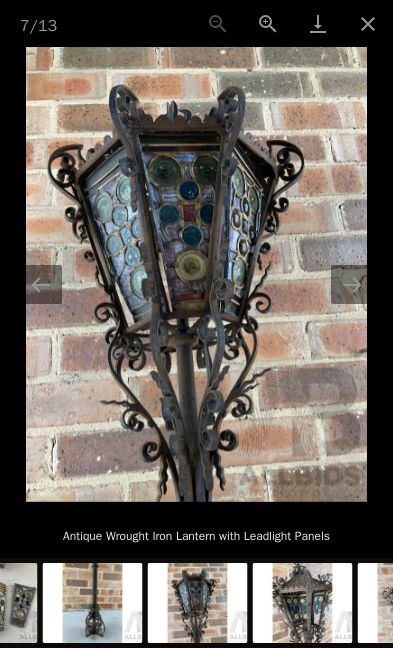 click at bounding box center [368, 23] 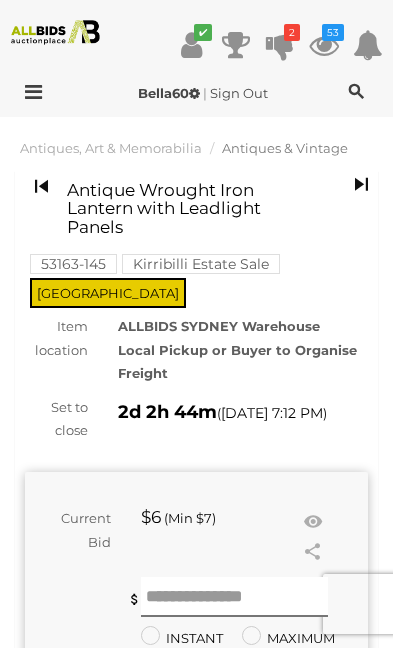 scroll, scrollTop: 0, scrollLeft: 0, axis: both 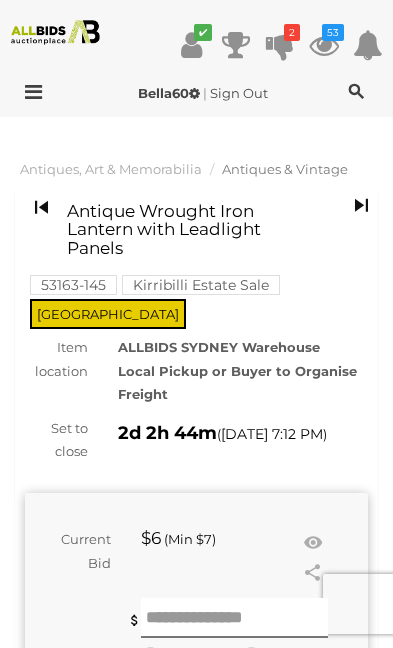 click at bounding box center [313, 543] 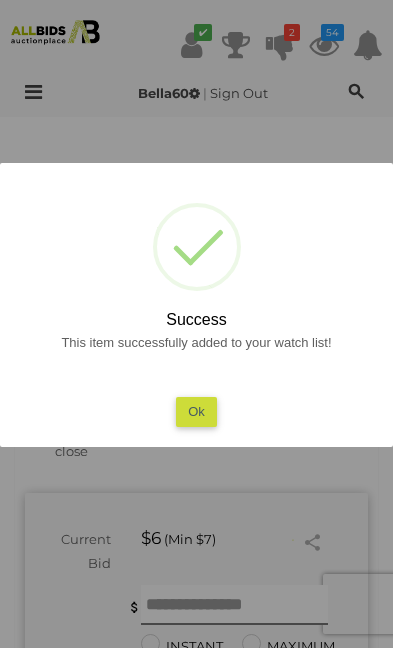 click on "Ok" at bounding box center (196, 411) 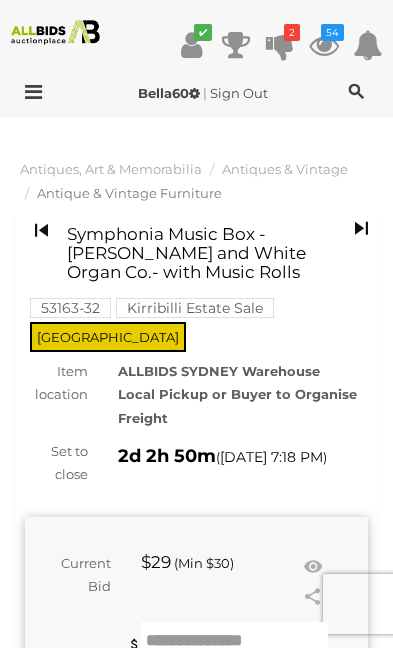 scroll, scrollTop: 0, scrollLeft: 0, axis: both 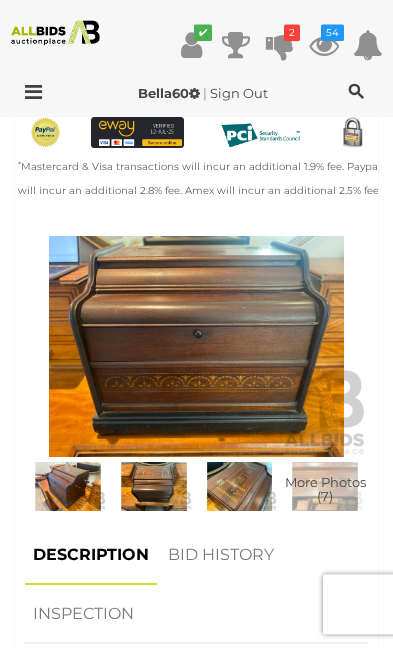 click at bounding box center (240, 486) 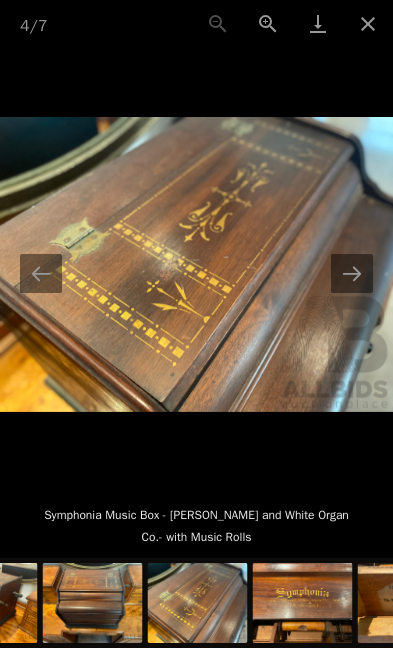 click at bounding box center (352, 273) 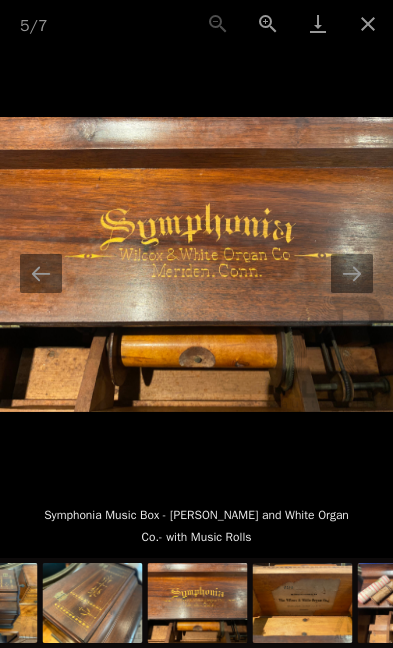 click at bounding box center (352, 273) 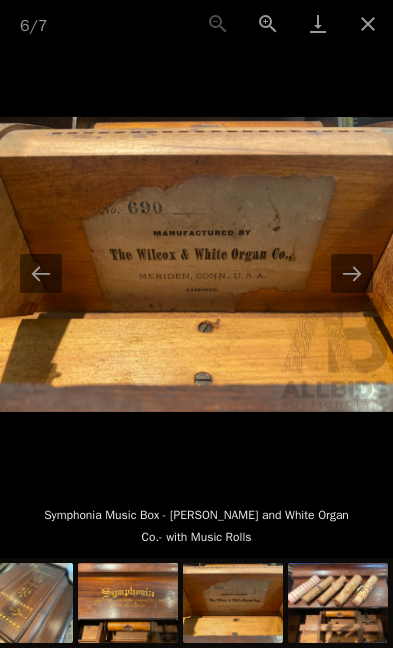 click at bounding box center [352, 273] 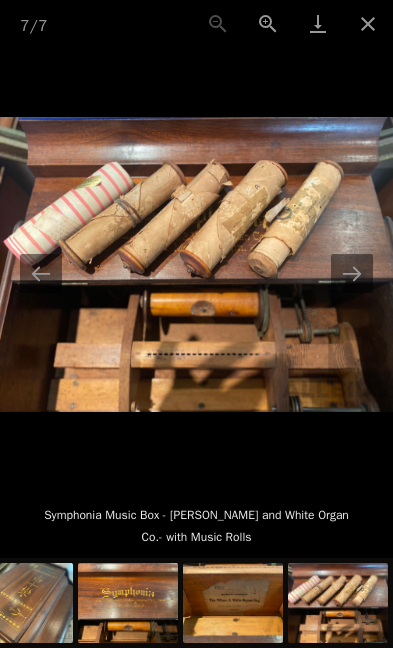 click at bounding box center [352, 273] 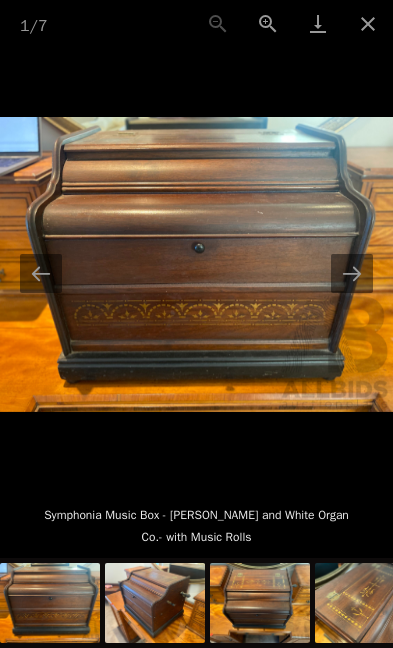 click at bounding box center (352, 273) 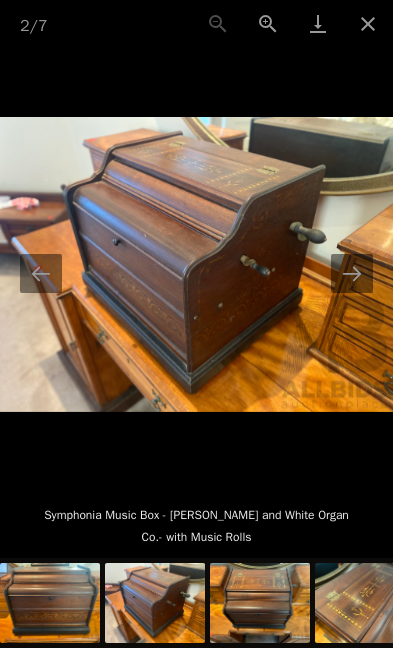 click at bounding box center [368, 23] 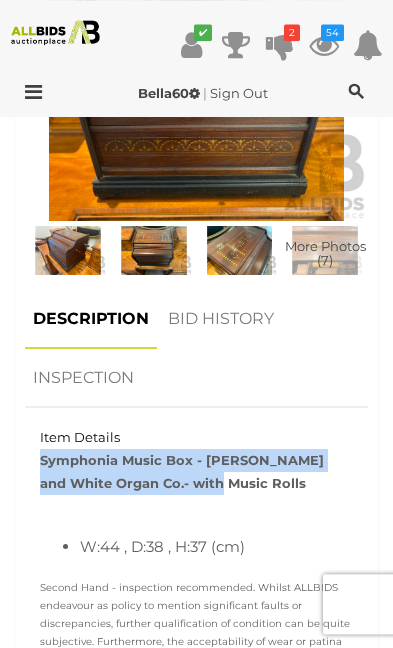 scroll, scrollTop: 1029, scrollLeft: 0, axis: vertical 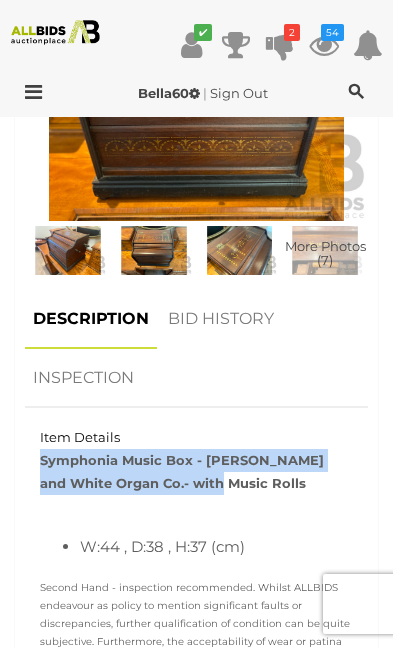 click on "DESCRIPTION
BID HISTORY
INSPECTION" at bounding box center (196, 349) 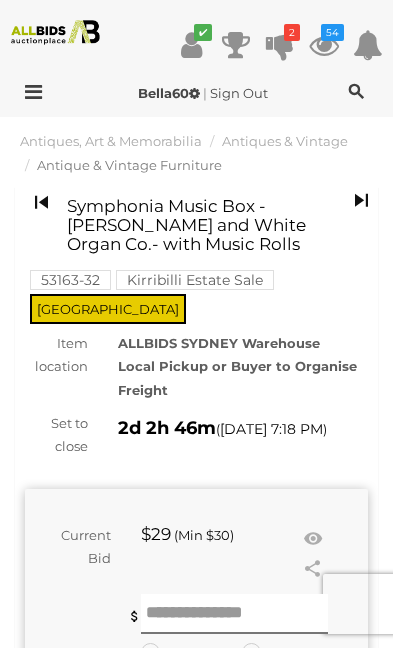 scroll, scrollTop: 0, scrollLeft: 0, axis: both 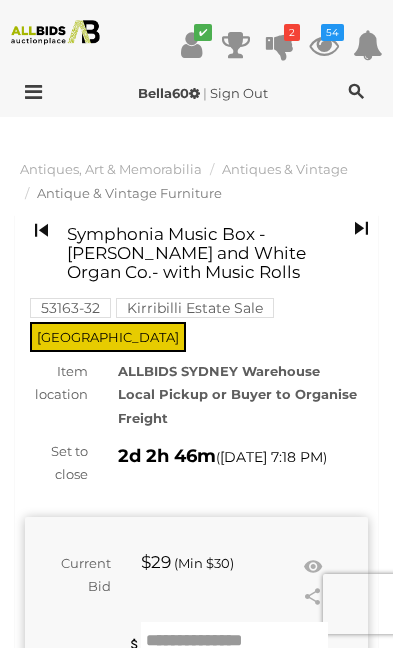 click at bounding box center (313, 567) 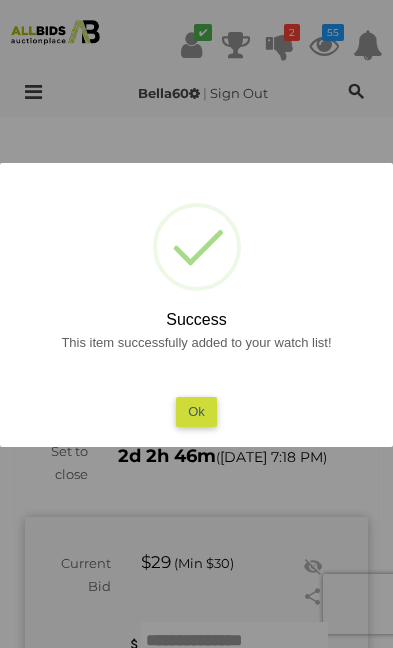 click on "Ok" at bounding box center [196, 411] 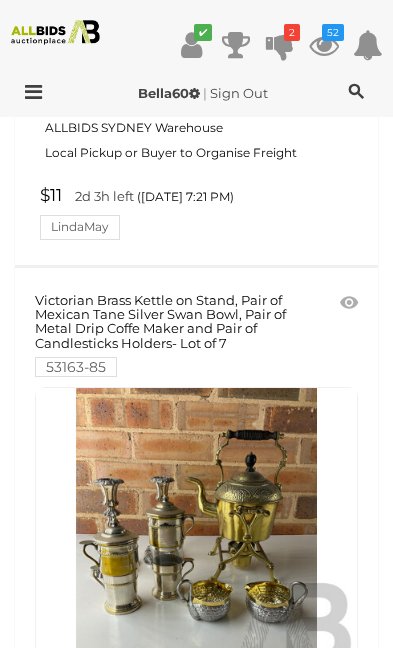 scroll, scrollTop: 19178, scrollLeft: 0, axis: vertical 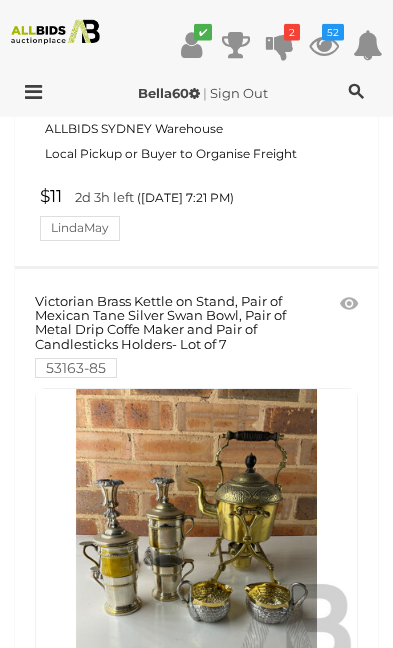 click at bounding box center [349, 304] 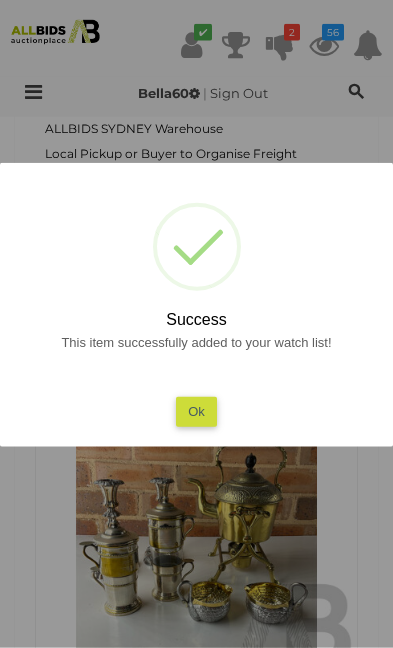 click on "Ok" at bounding box center [196, 411] 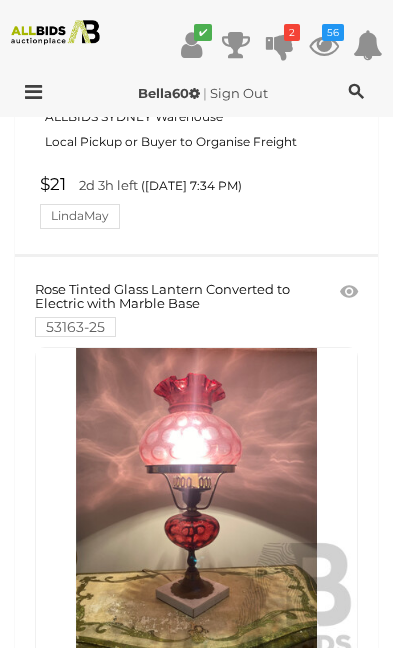 scroll, scrollTop: 27408, scrollLeft: 0, axis: vertical 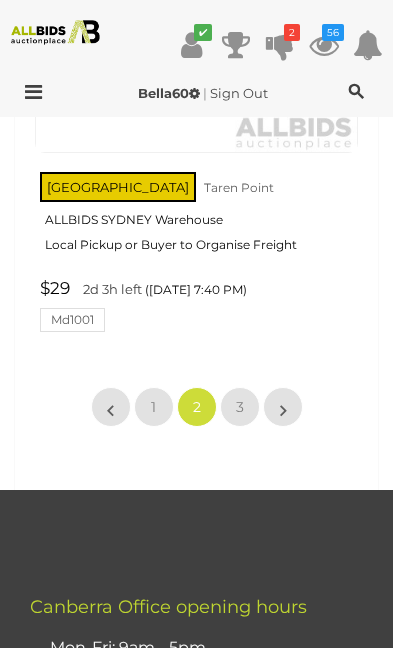 click on "3" at bounding box center [240, 407] 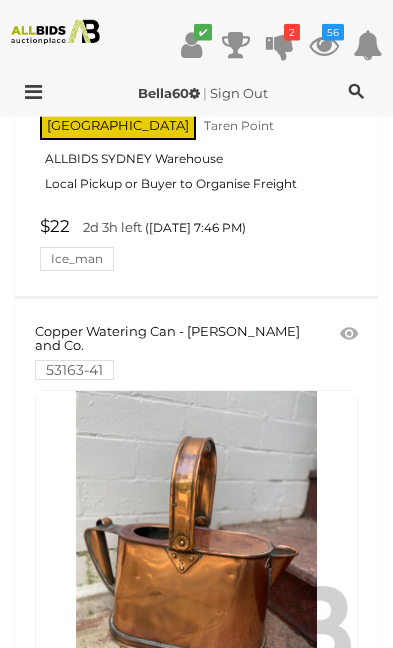 scroll, scrollTop: 3710, scrollLeft: 0, axis: vertical 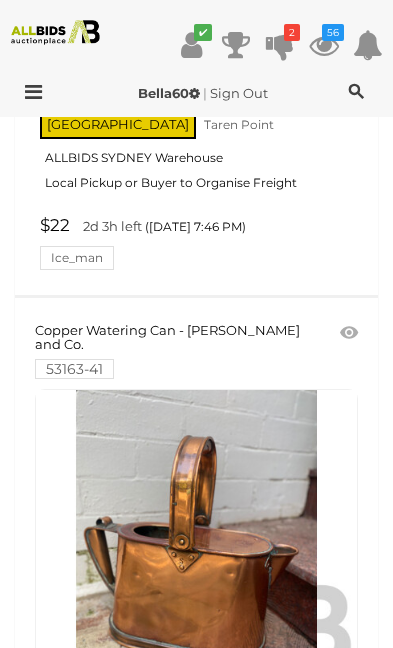 click at bounding box center (349, 333) 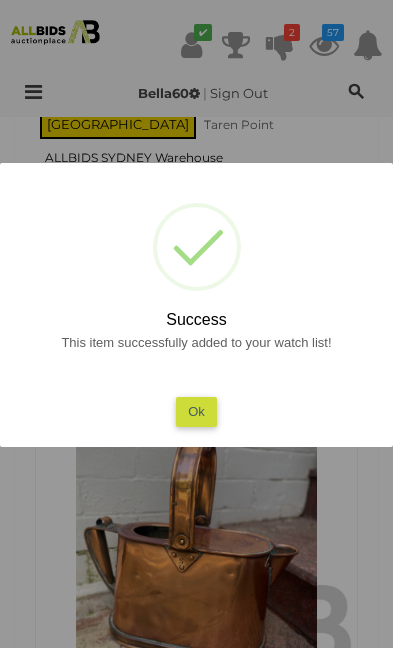 click on "Ok" at bounding box center (196, 411) 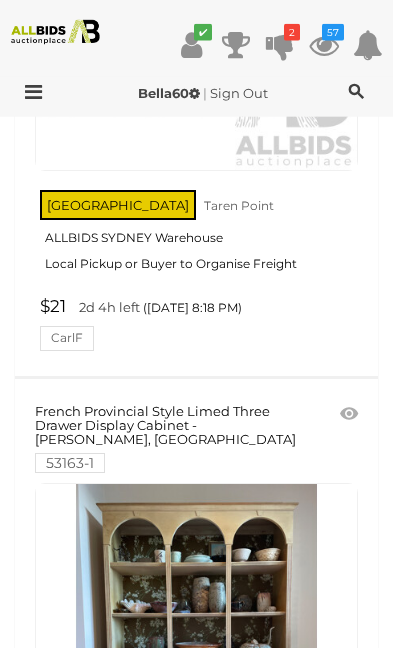 scroll, scrollTop: 23033, scrollLeft: 0, axis: vertical 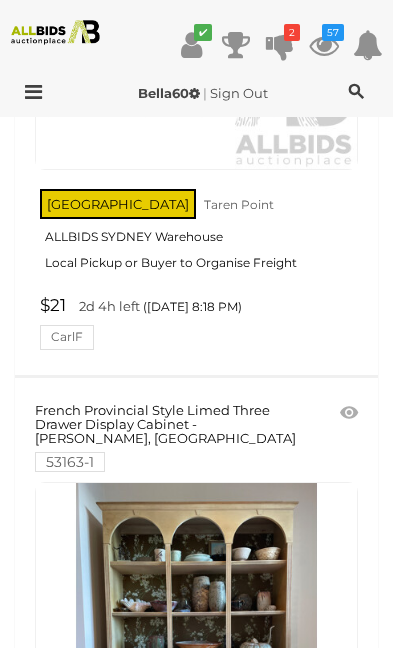 click at bounding box center (196, 643) 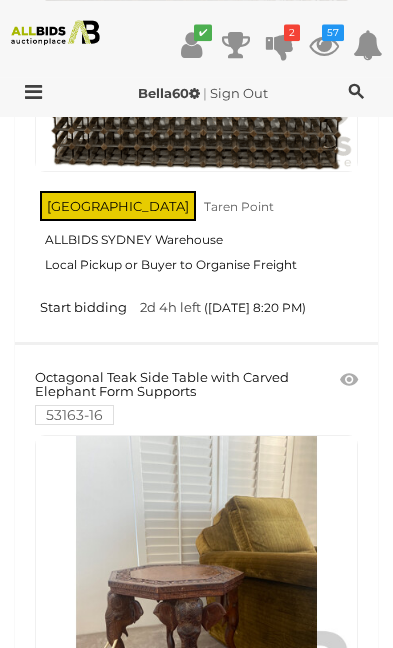 scroll, scrollTop: 24273, scrollLeft: 0, axis: vertical 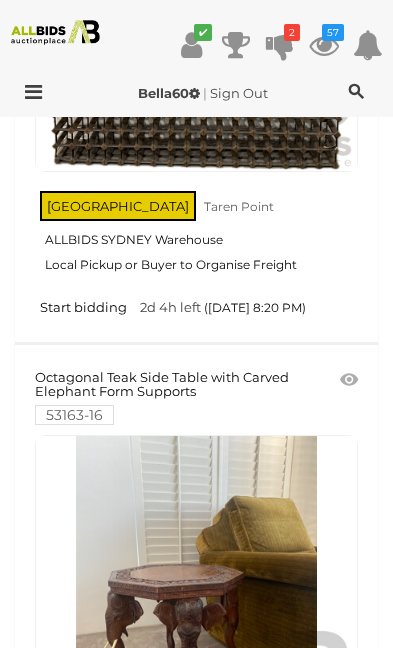 click at bounding box center [196, 596] 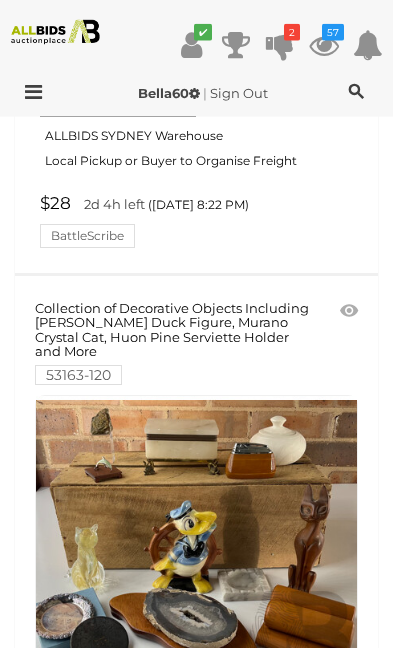 scroll, scrollTop: 25571, scrollLeft: 0, axis: vertical 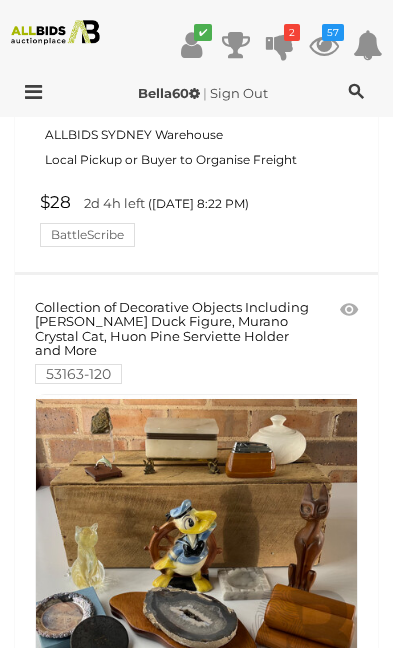 click at bounding box center [196, 555] 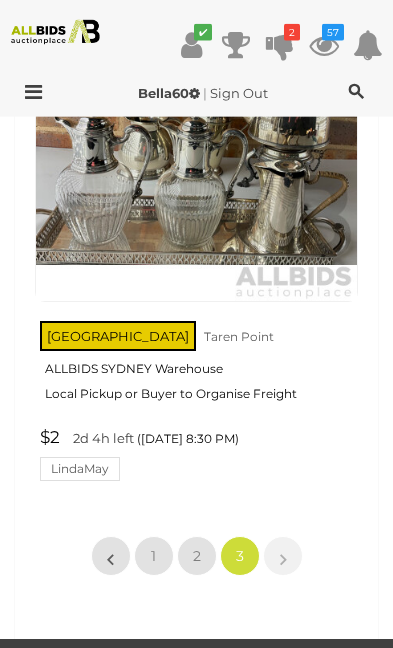 scroll, scrollTop: 30376, scrollLeft: 0, axis: vertical 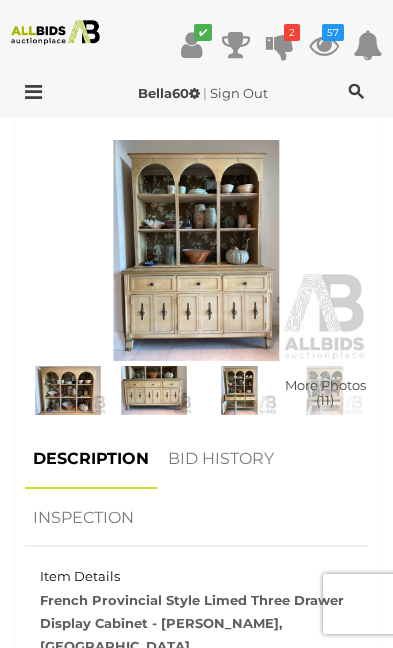 click at bounding box center (154, 390) 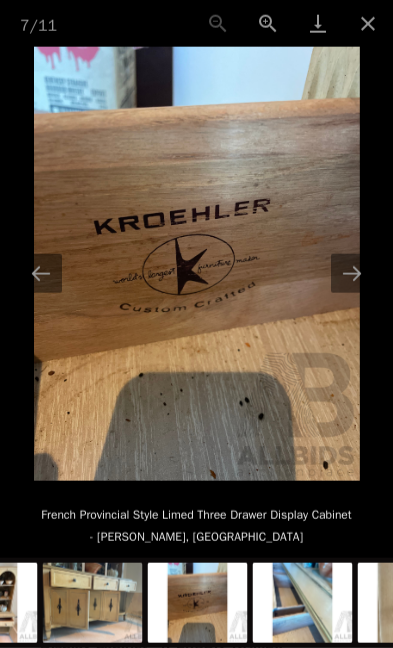 scroll, scrollTop: 888, scrollLeft: 0, axis: vertical 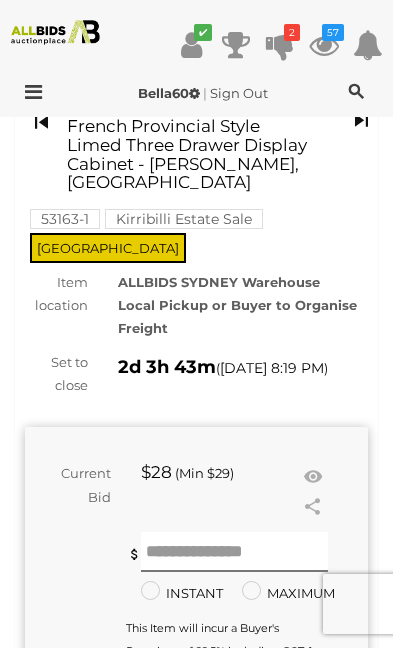 click at bounding box center (313, 477) 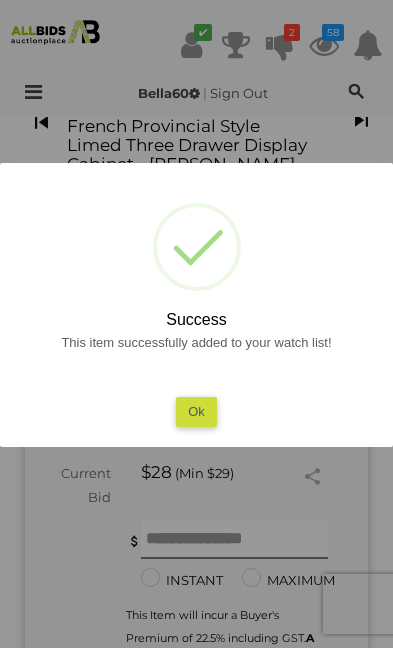 click on "Ok" at bounding box center (196, 411) 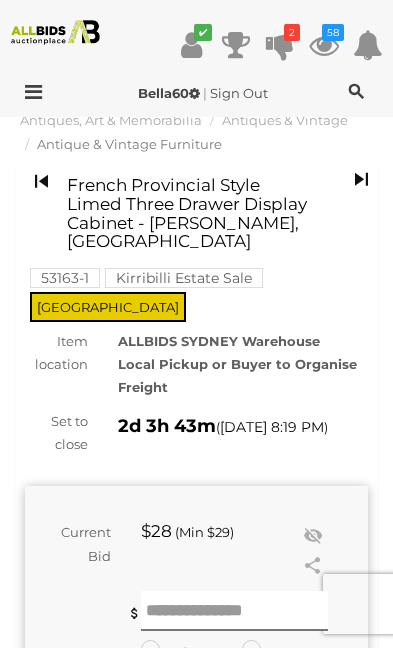 scroll, scrollTop: 0, scrollLeft: 0, axis: both 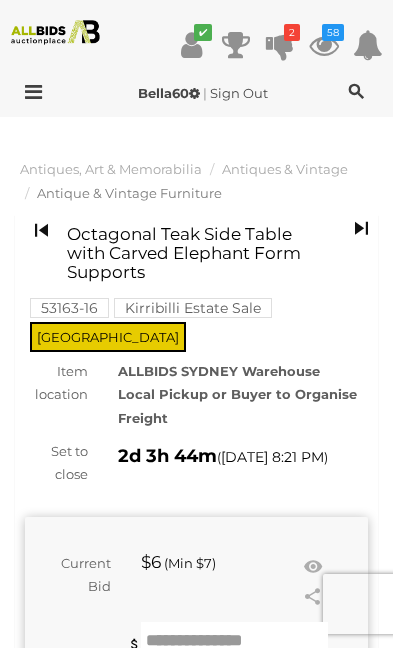 click at bounding box center (313, 567) 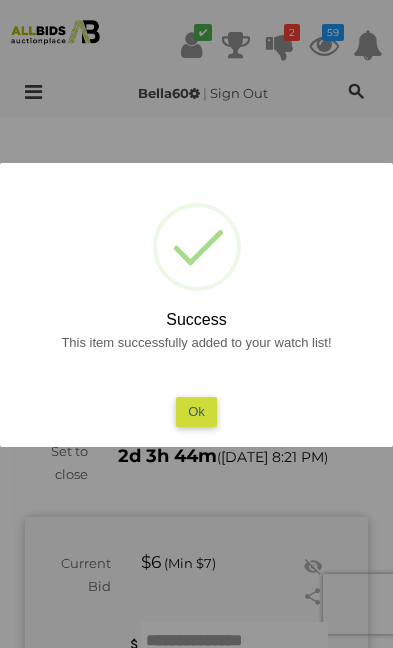 click on "Ok" at bounding box center [196, 411] 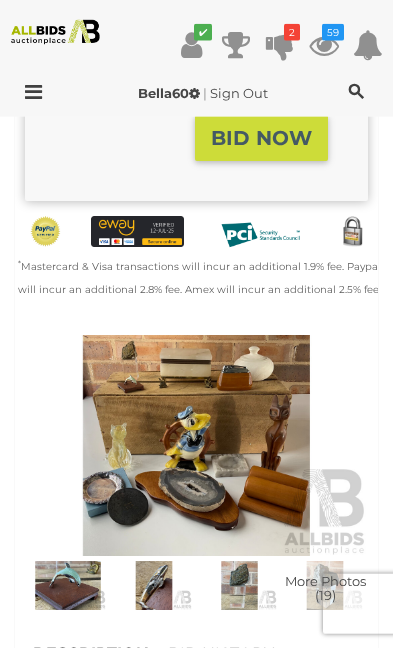 scroll, scrollTop: 753, scrollLeft: 0, axis: vertical 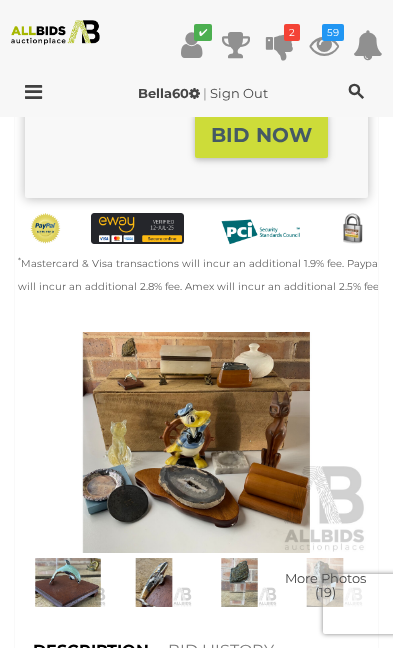 click at bounding box center [68, 582] 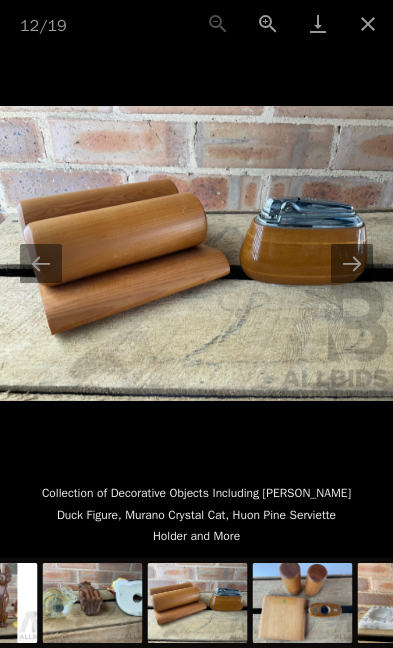 click at bounding box center (368, 23) 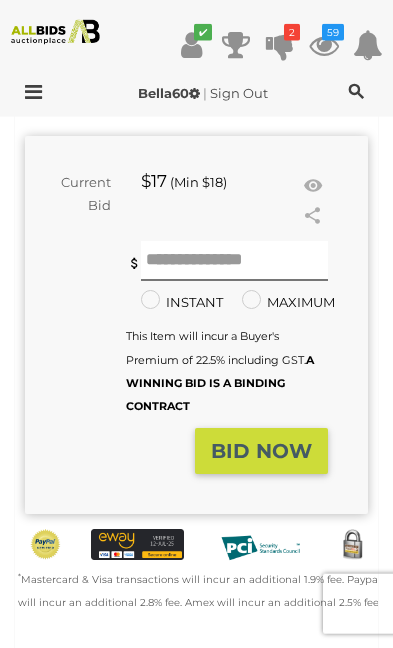 scroll, scrollTop: 408, scrollLeft: 0, axis: vertical 